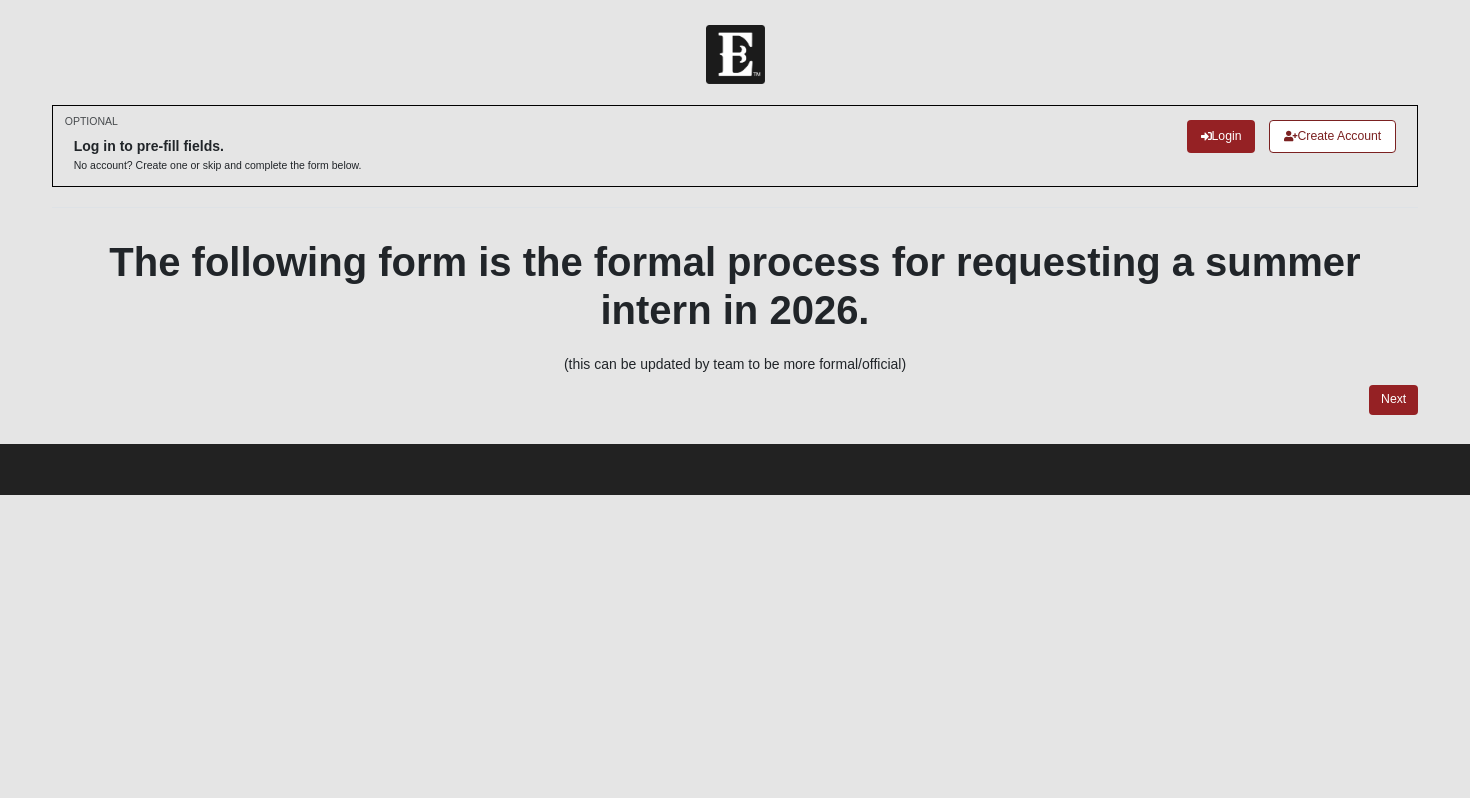 scroll, scrollTop: 0, scrollLeft: 0, axis: both 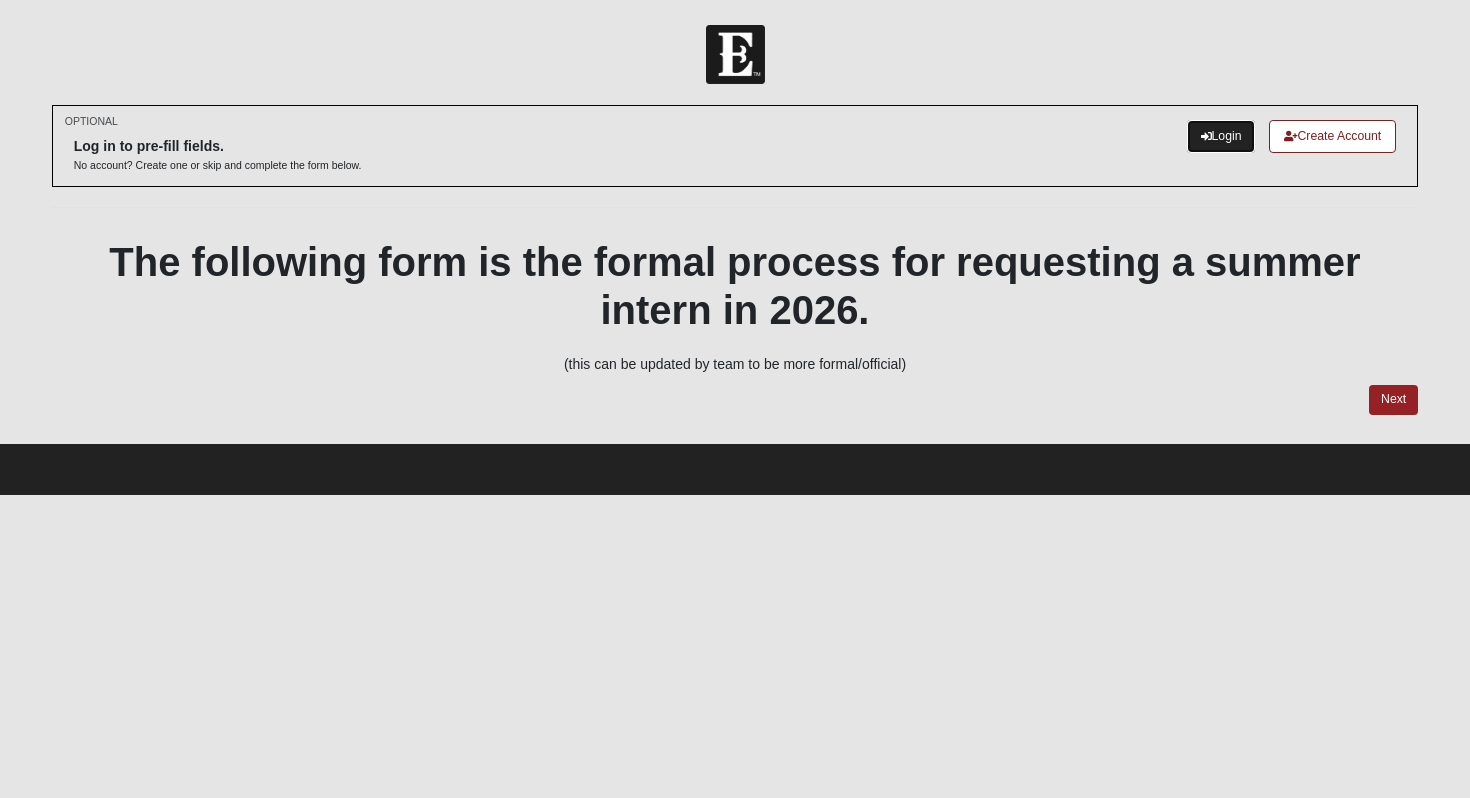 click on "Login" at bounding box center (1221, 136) 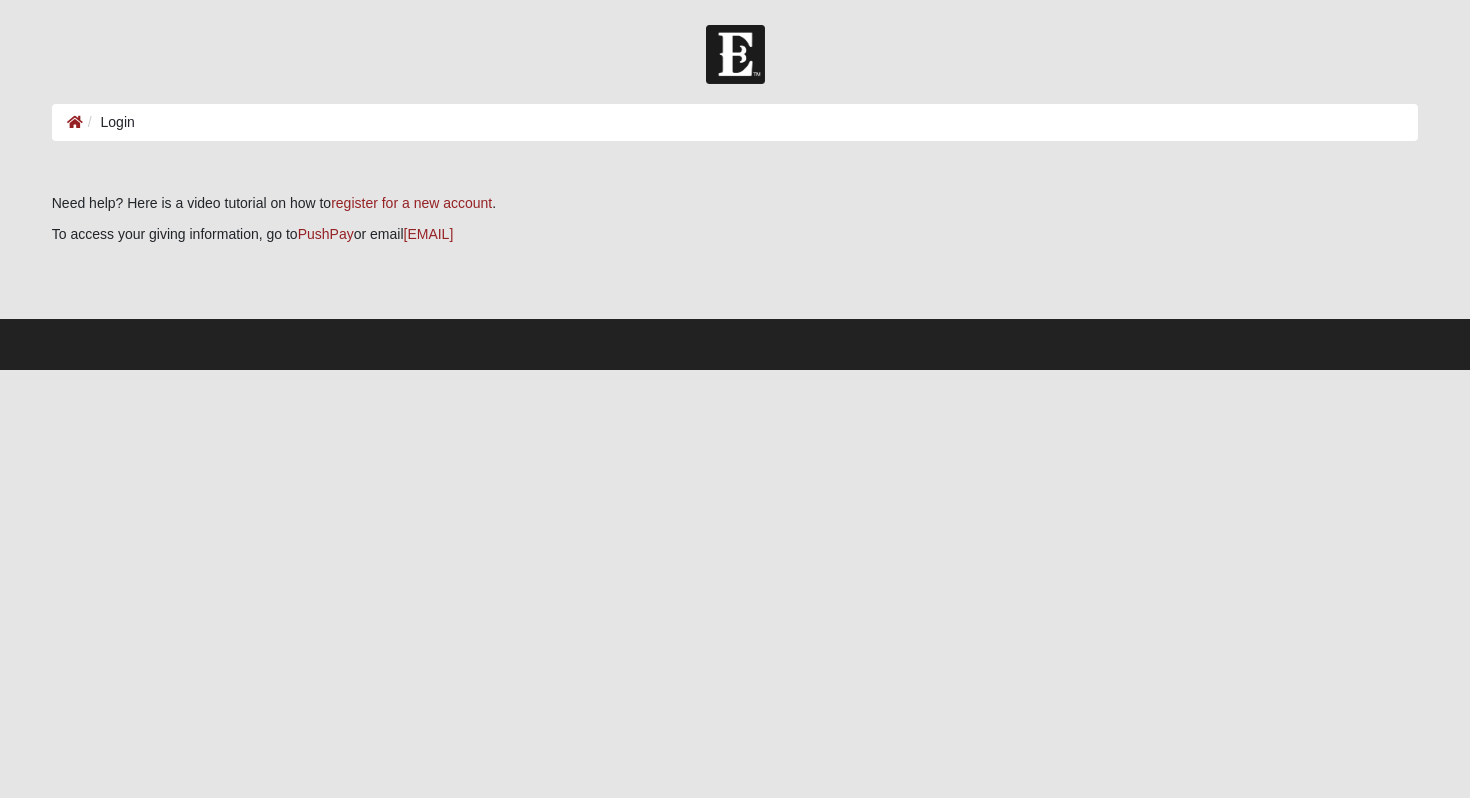 scroll, scrollTop: 0, scrollLeft: 0, axis: both 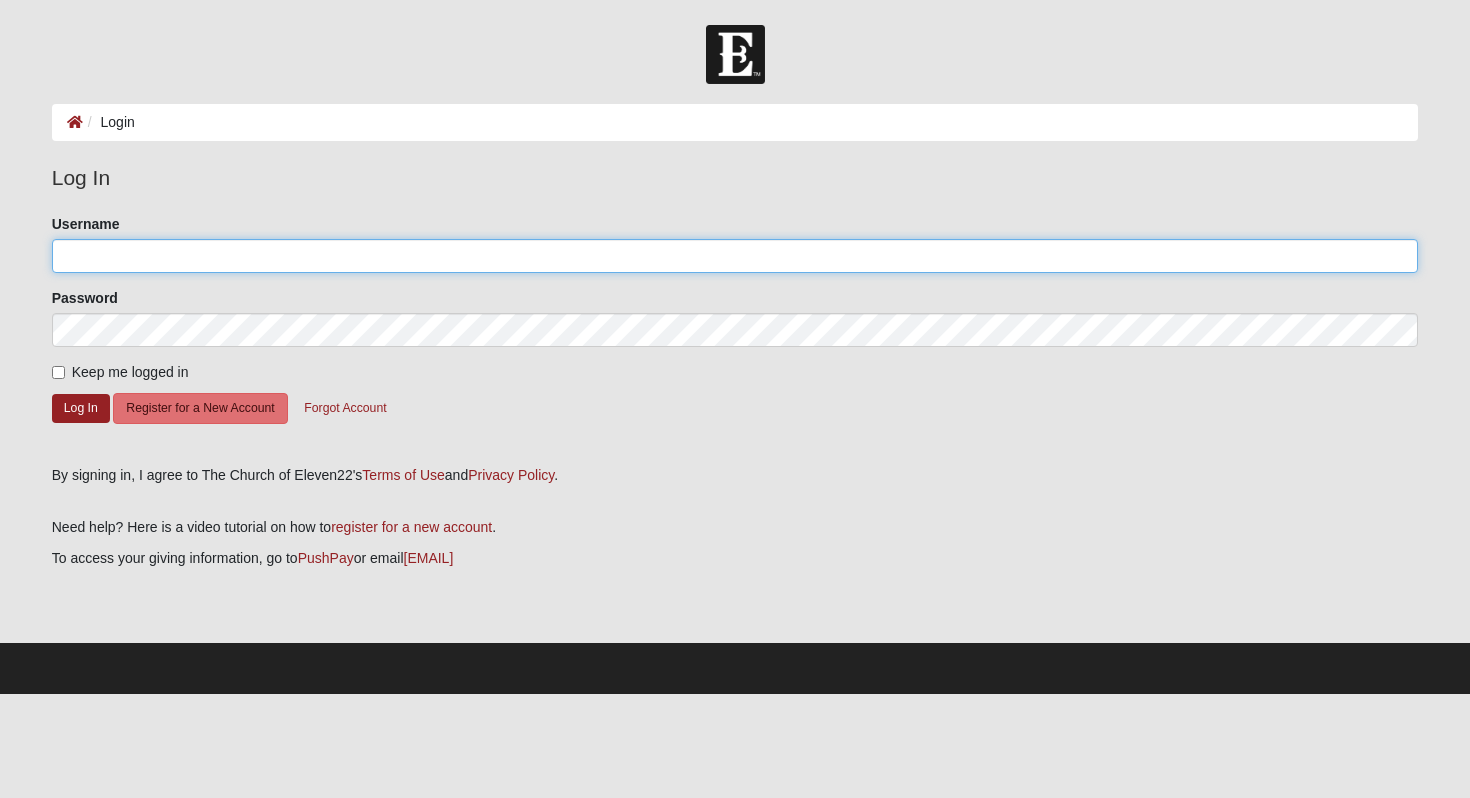 type on "bj.chandler" 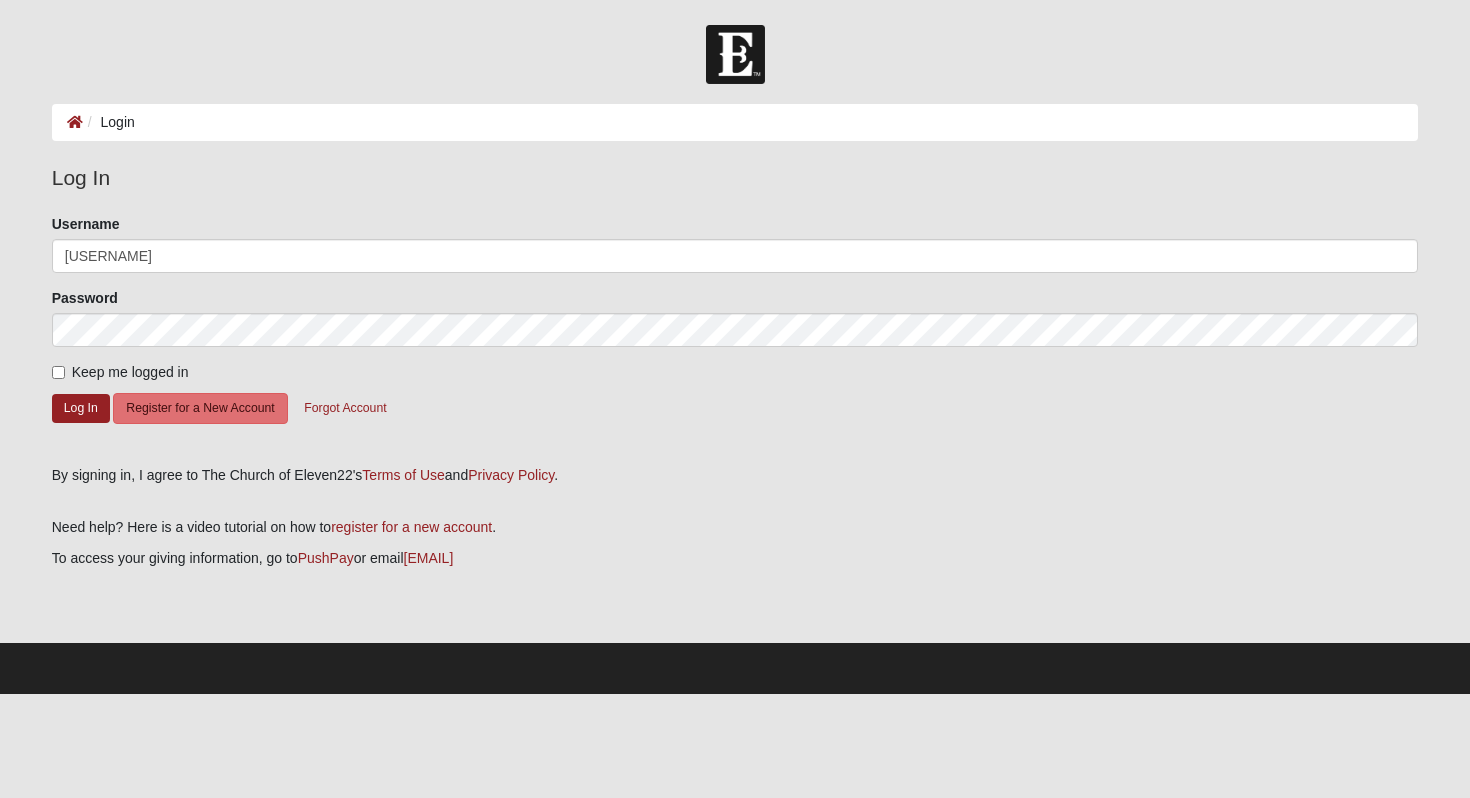 click on "Keep me logged in" at bounding box center [130, 372] 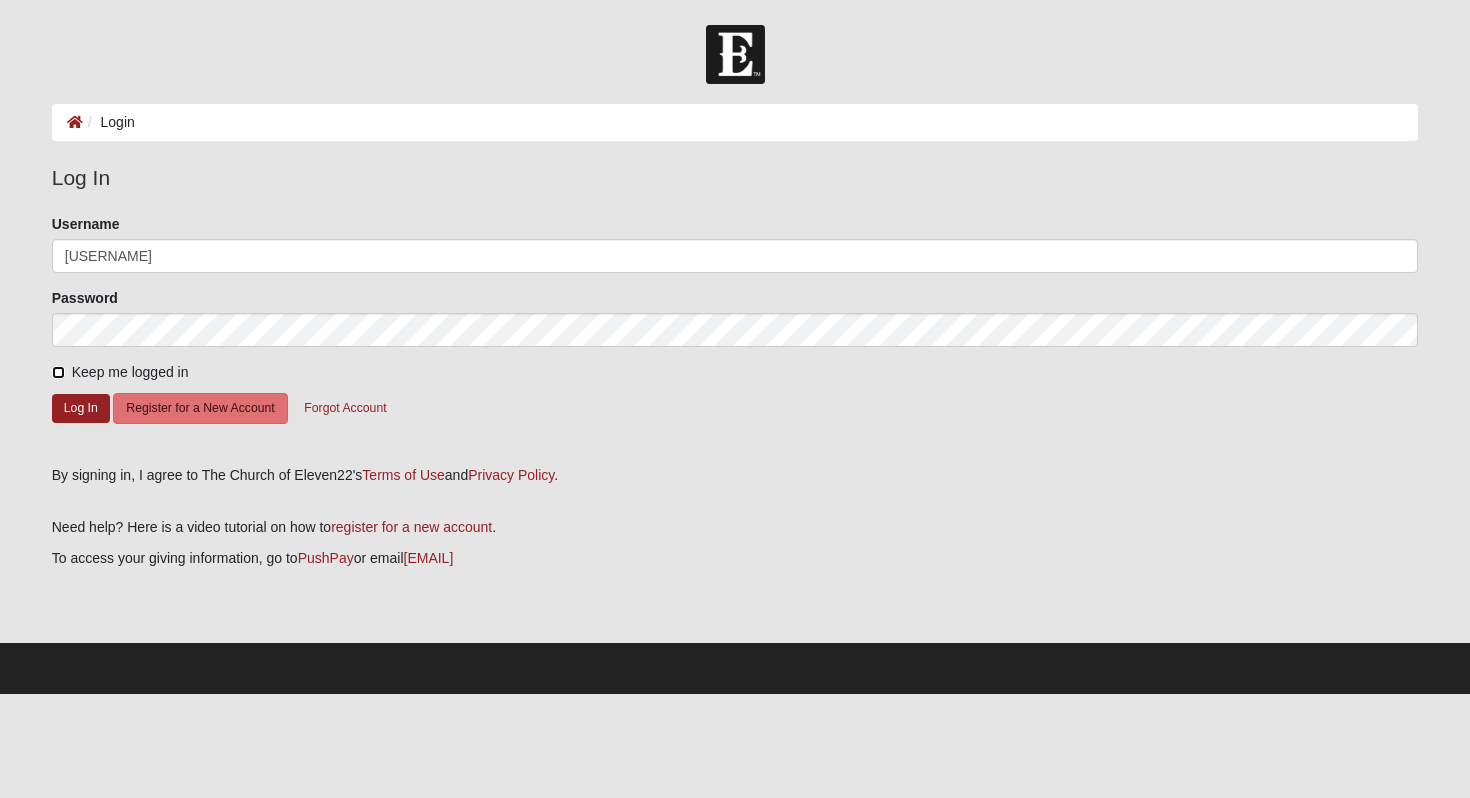 click on "Keep me logged in" at bounding box center [58, 372] 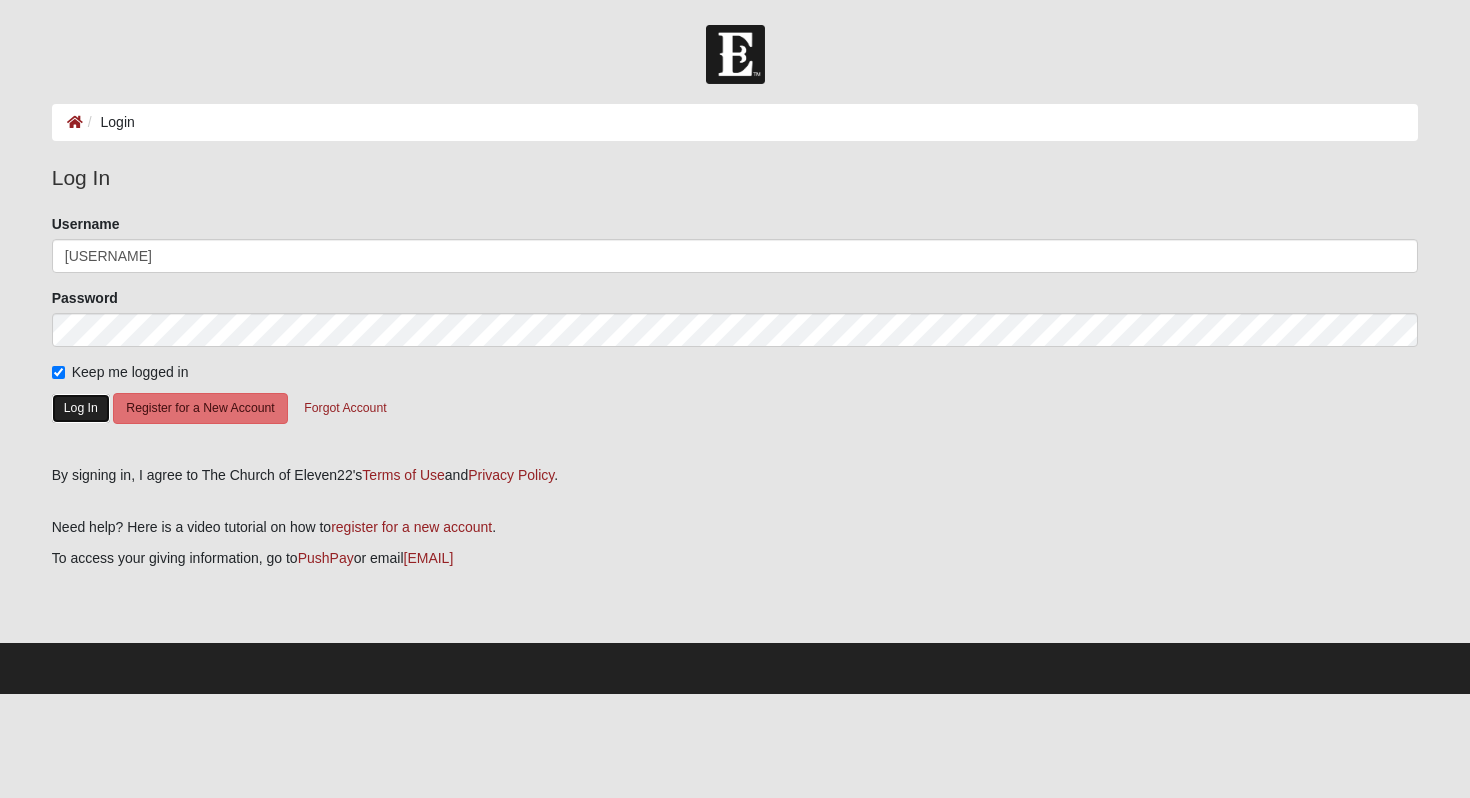 click on "Log In" 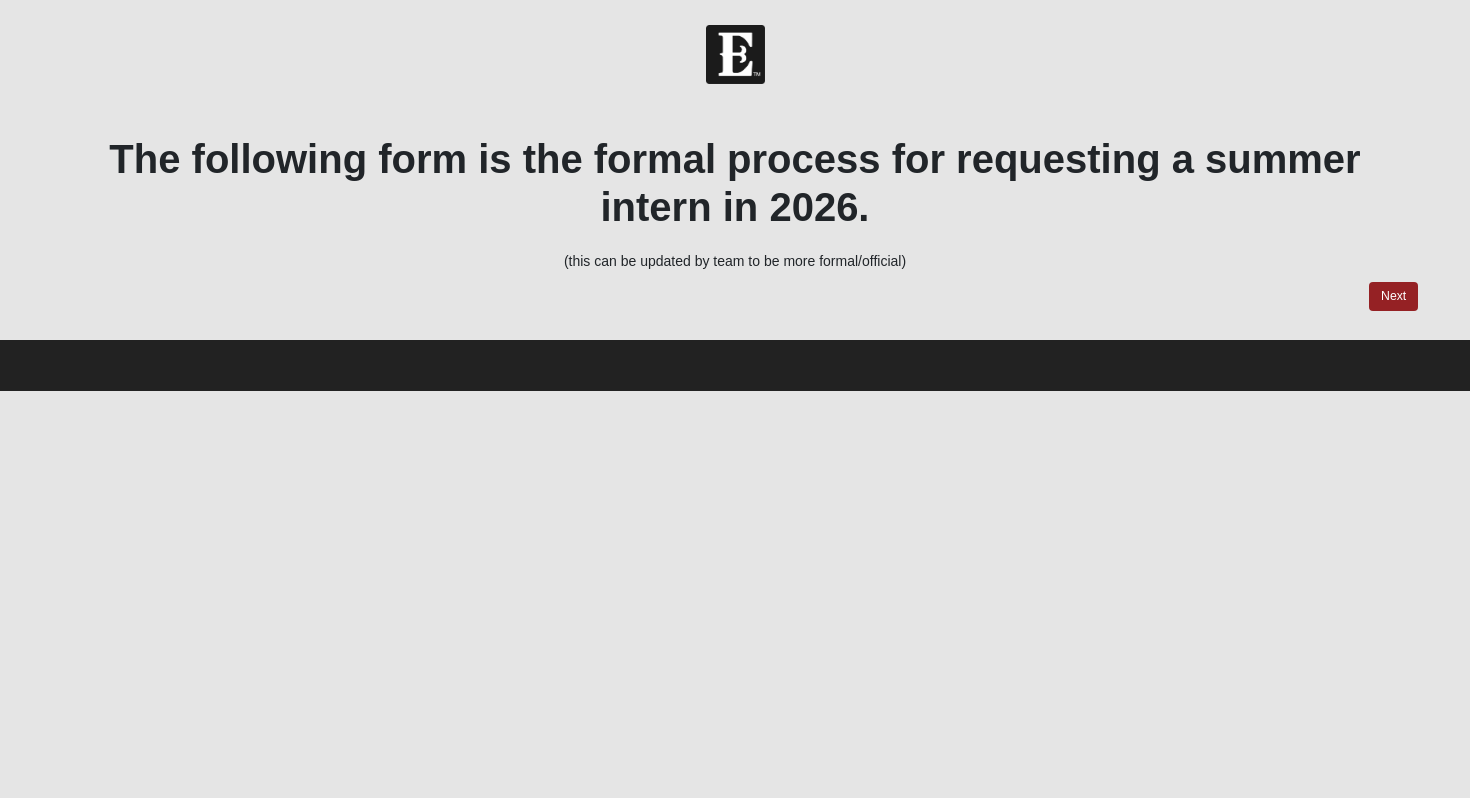 scroll, scrollTop: 0, scrollLeft: 0, axis: both 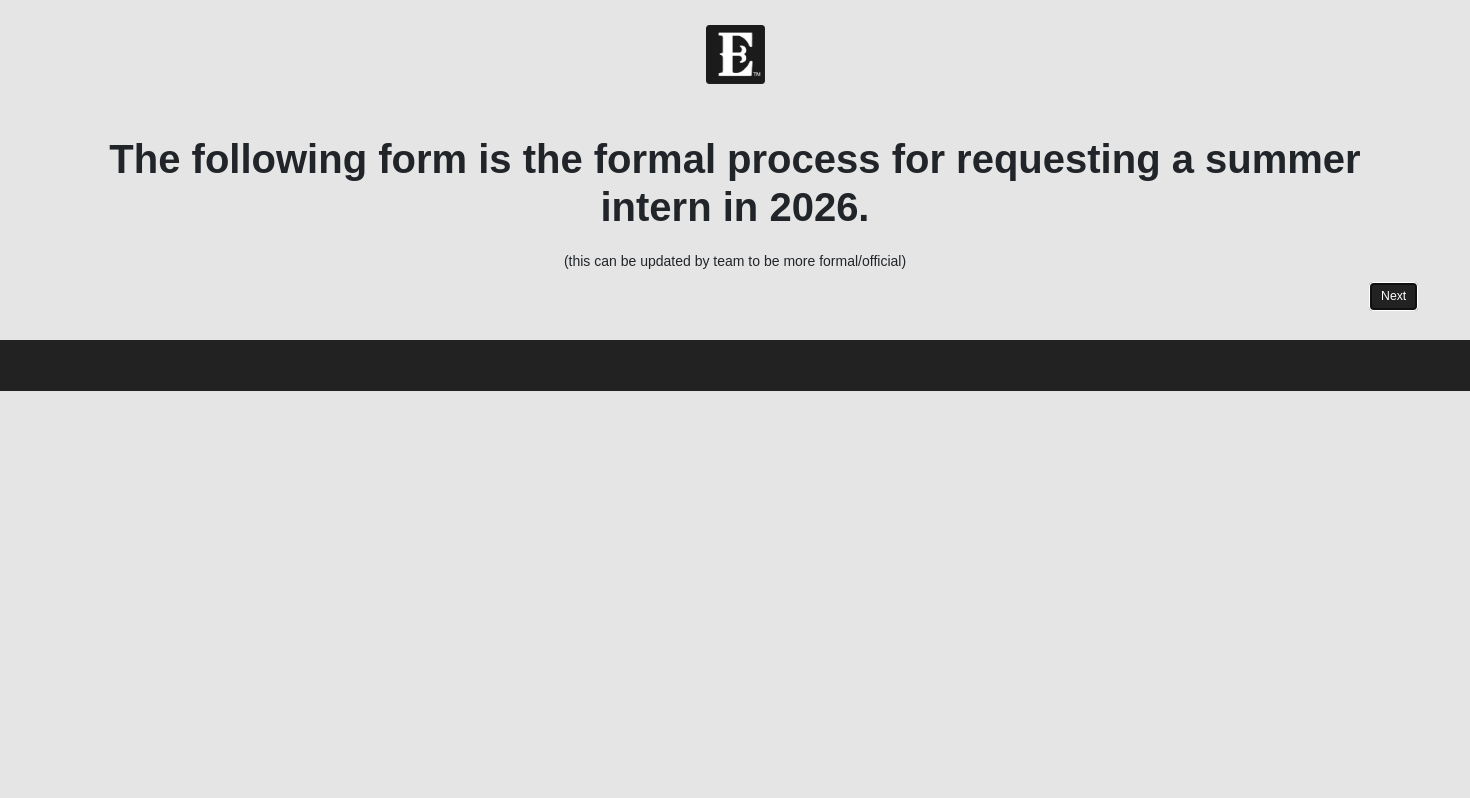 click on "Next" at bounding box center (1393, 296) 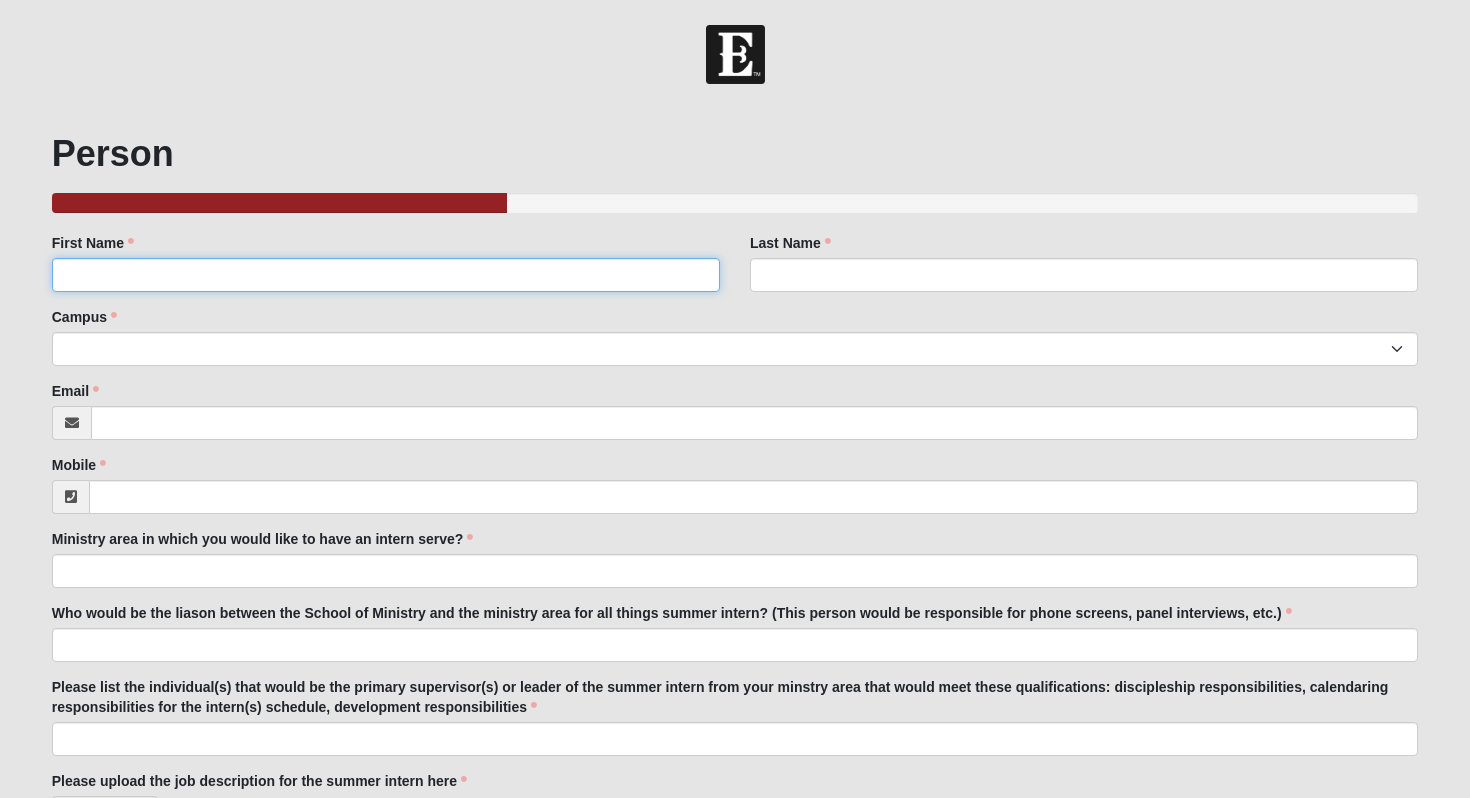 click on "First Name" at bounding box center [386, 275] 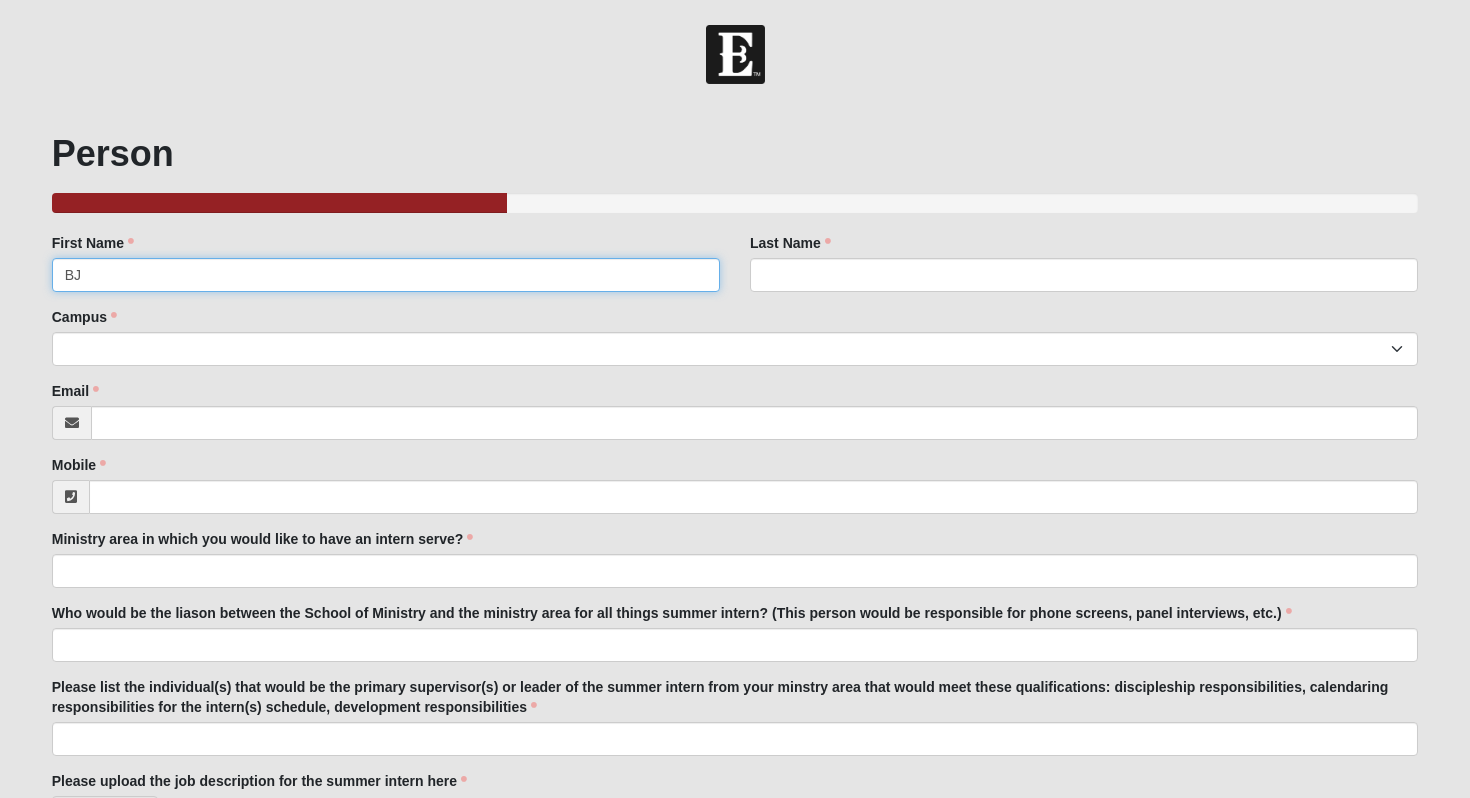 type on "BJ" 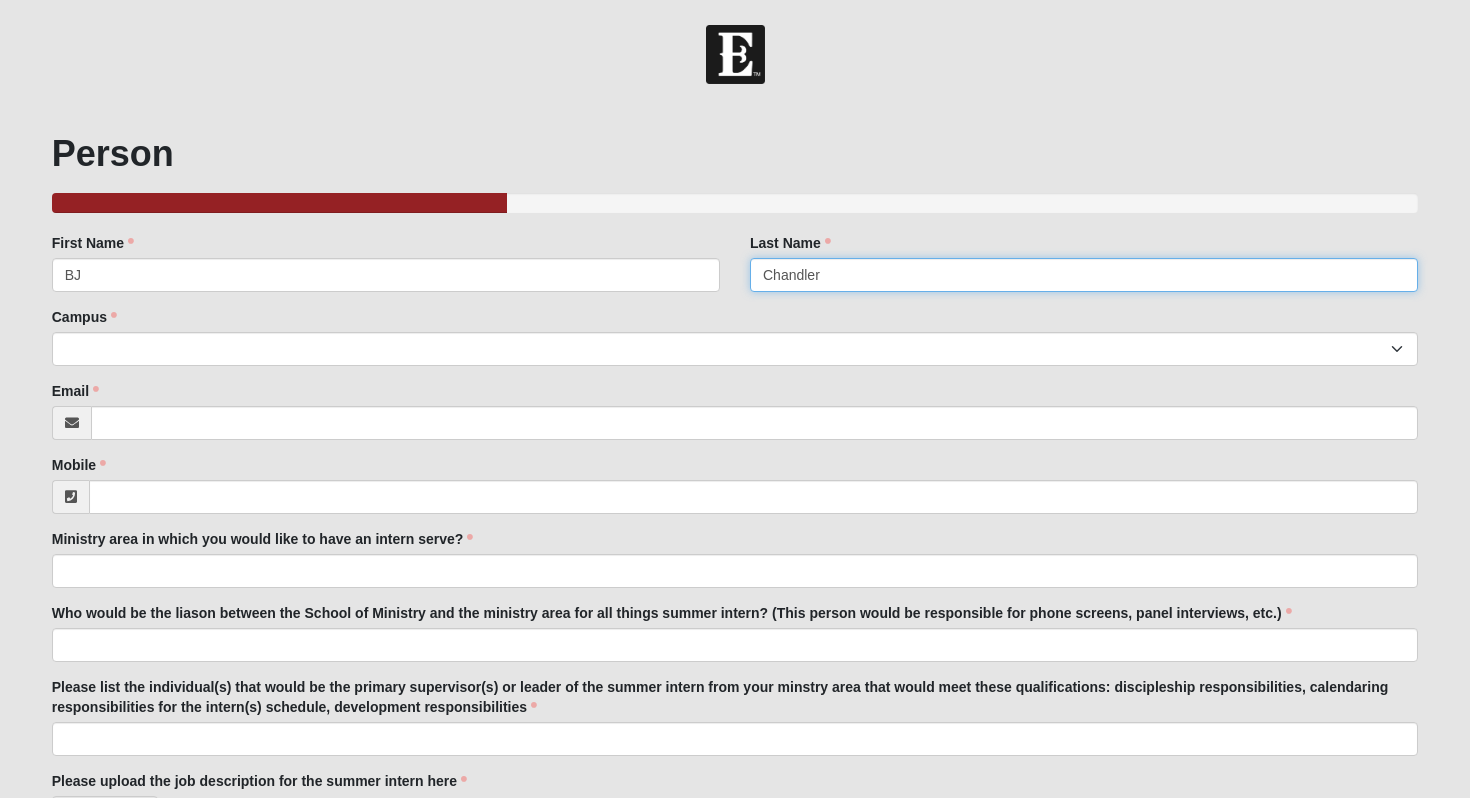 type on "Chandler" 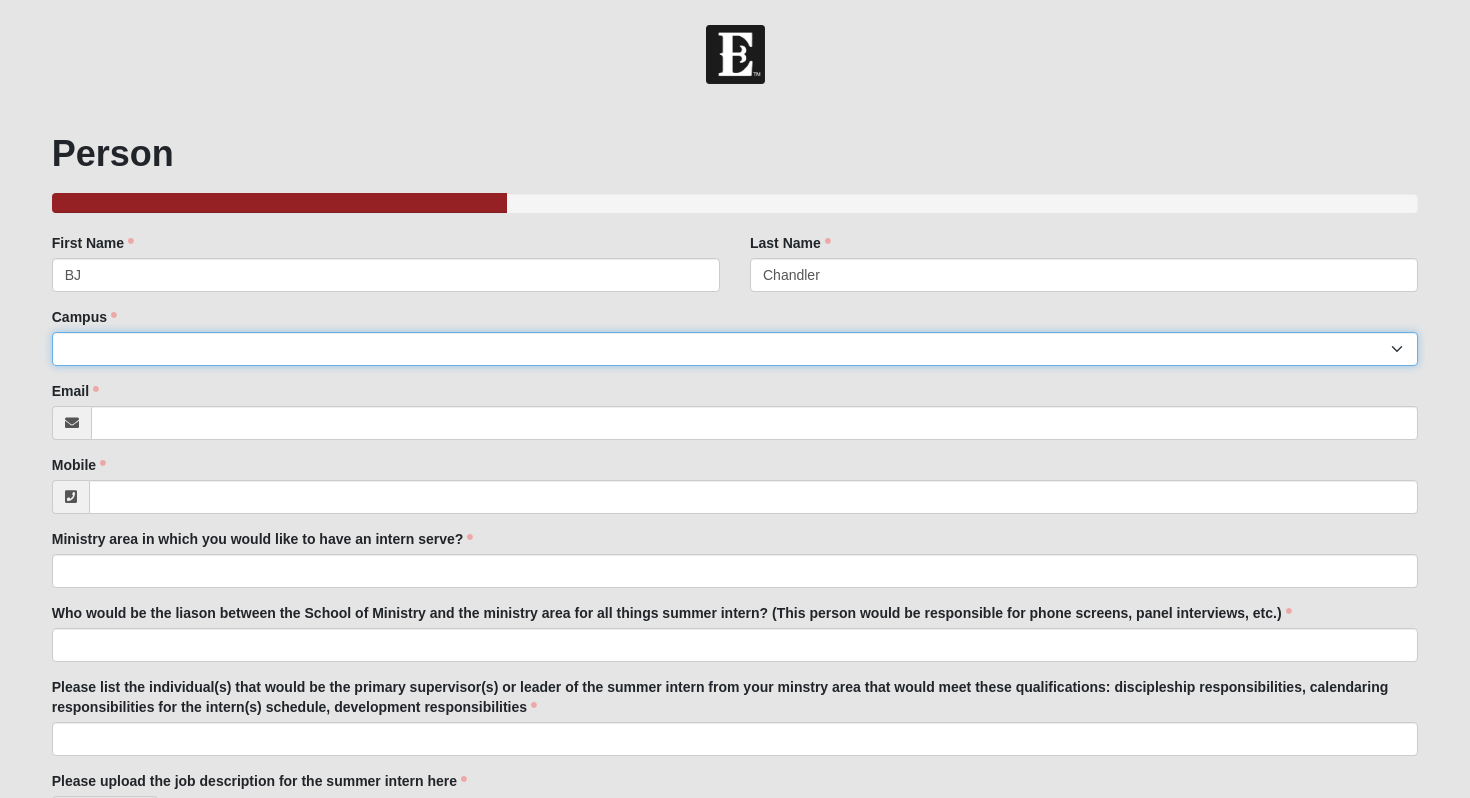 select on "3" 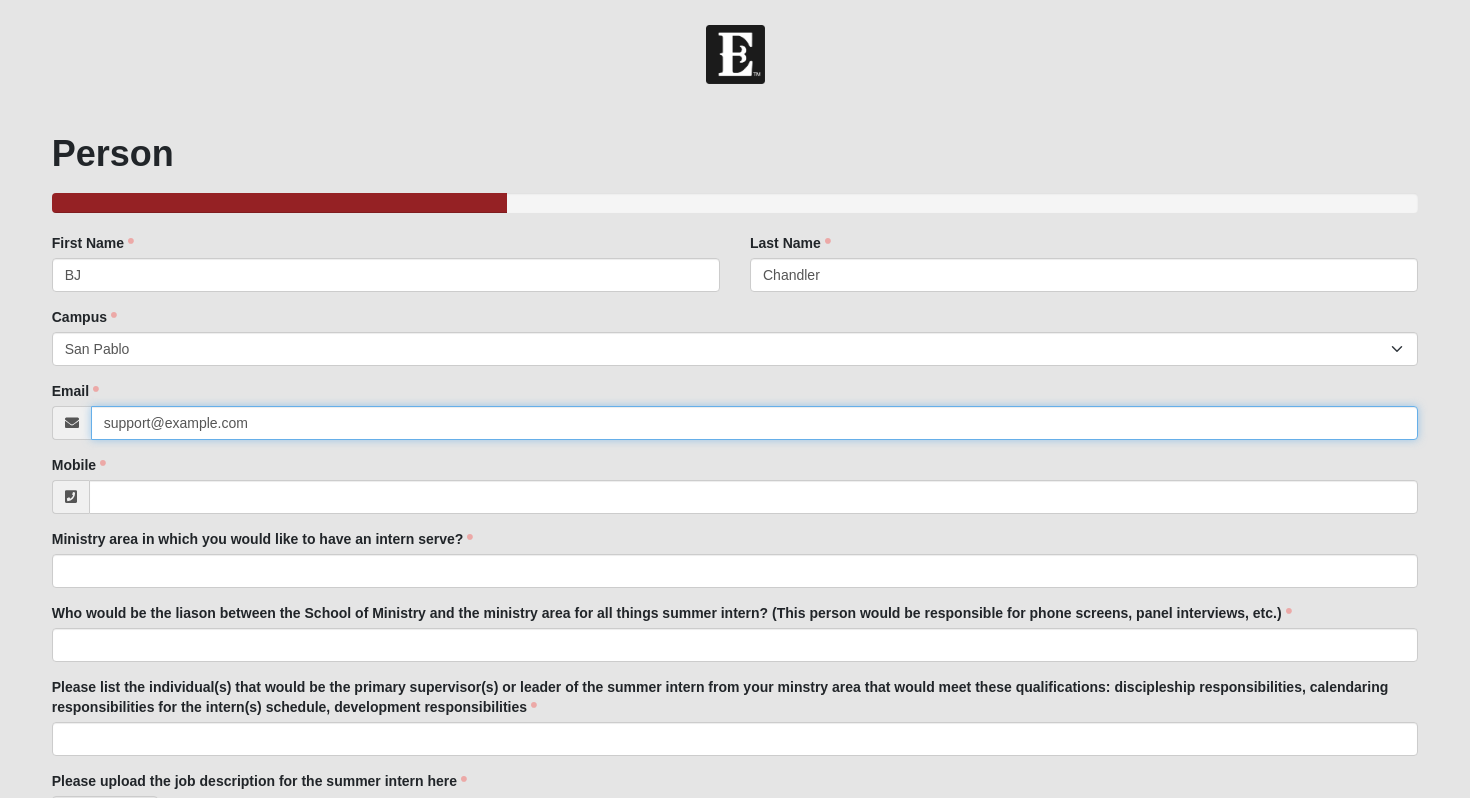 type on "support@example.com" 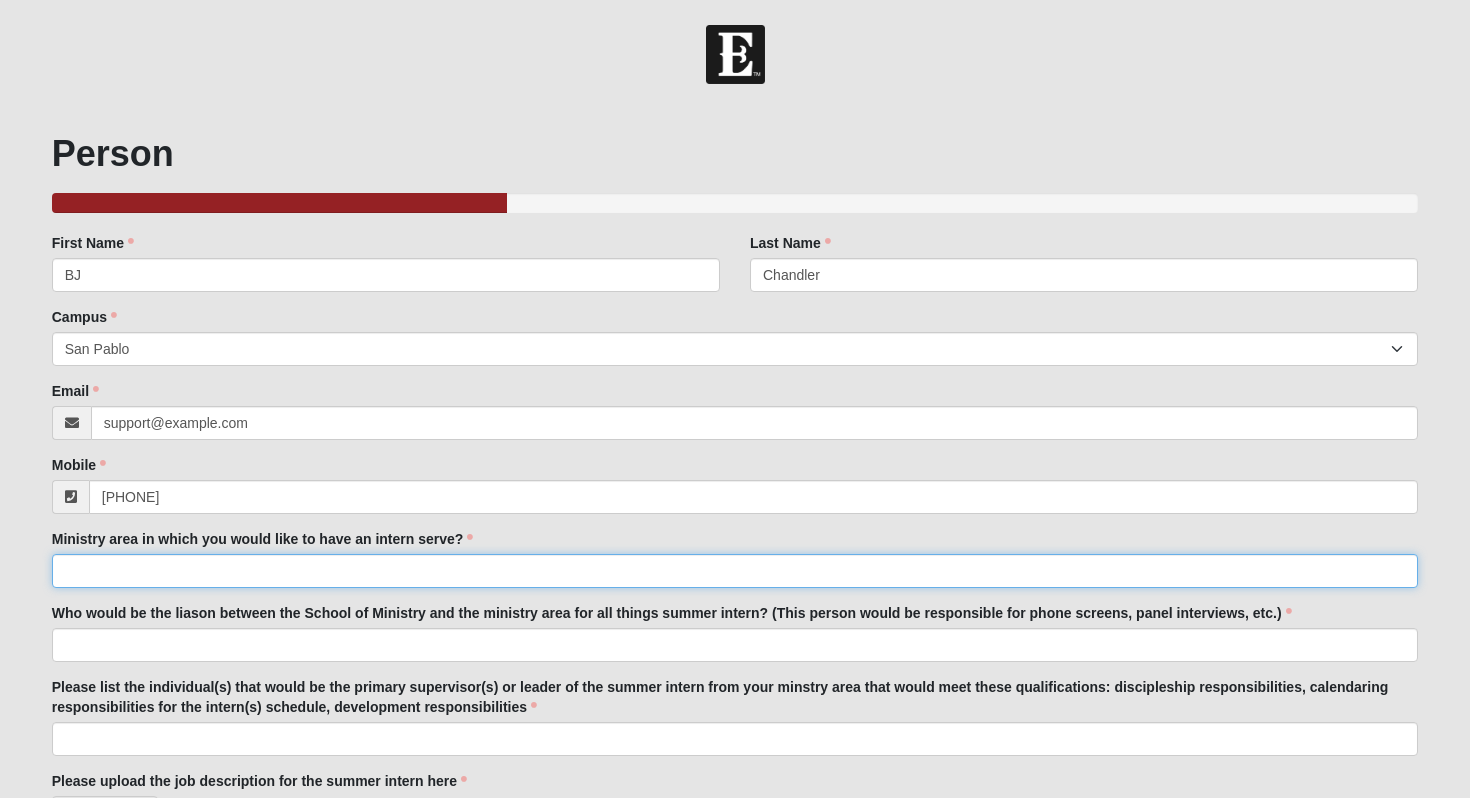 type on "([PHONE])" 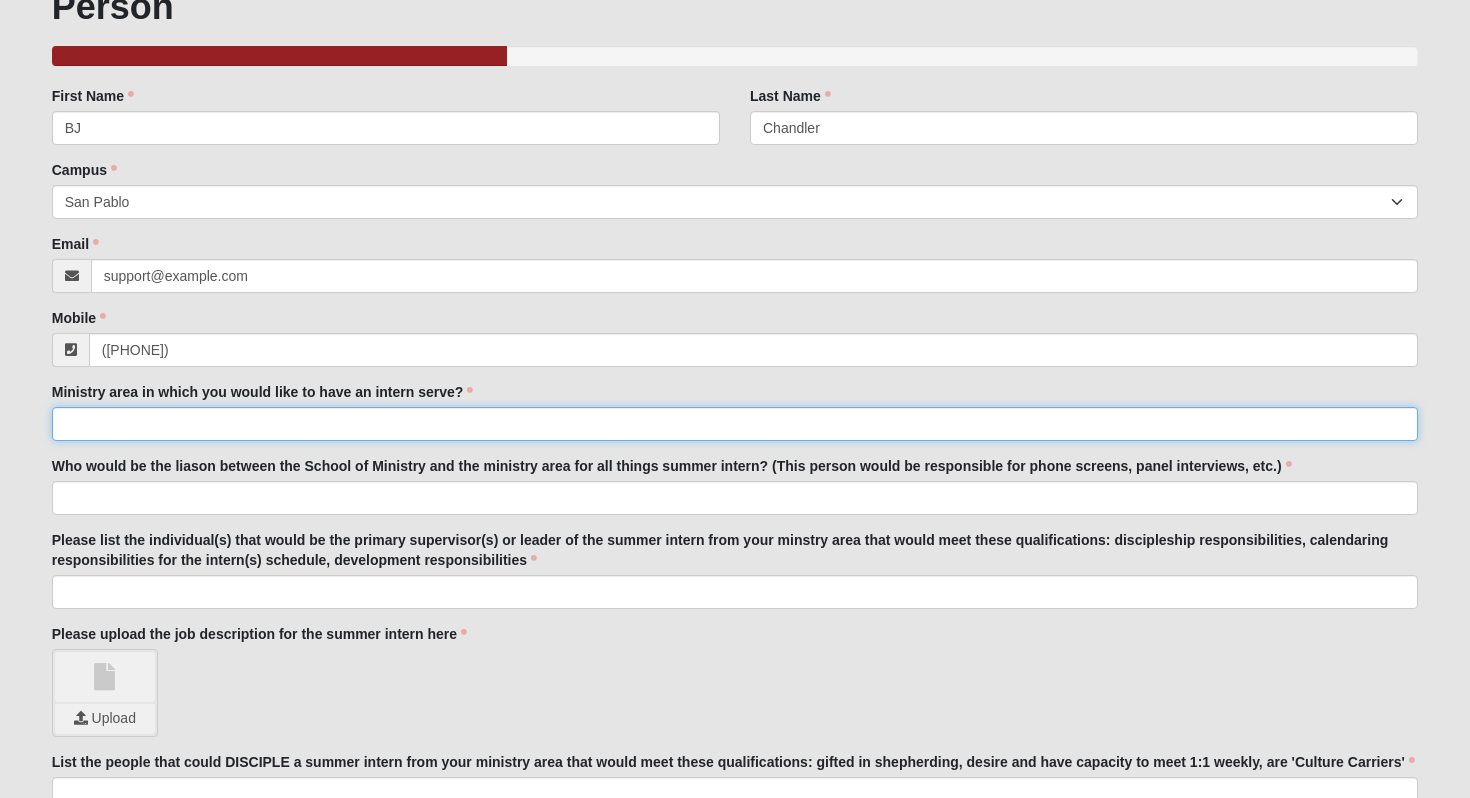 scroll, scrollTop: 168, scrollLeft: 0, axis: vertical 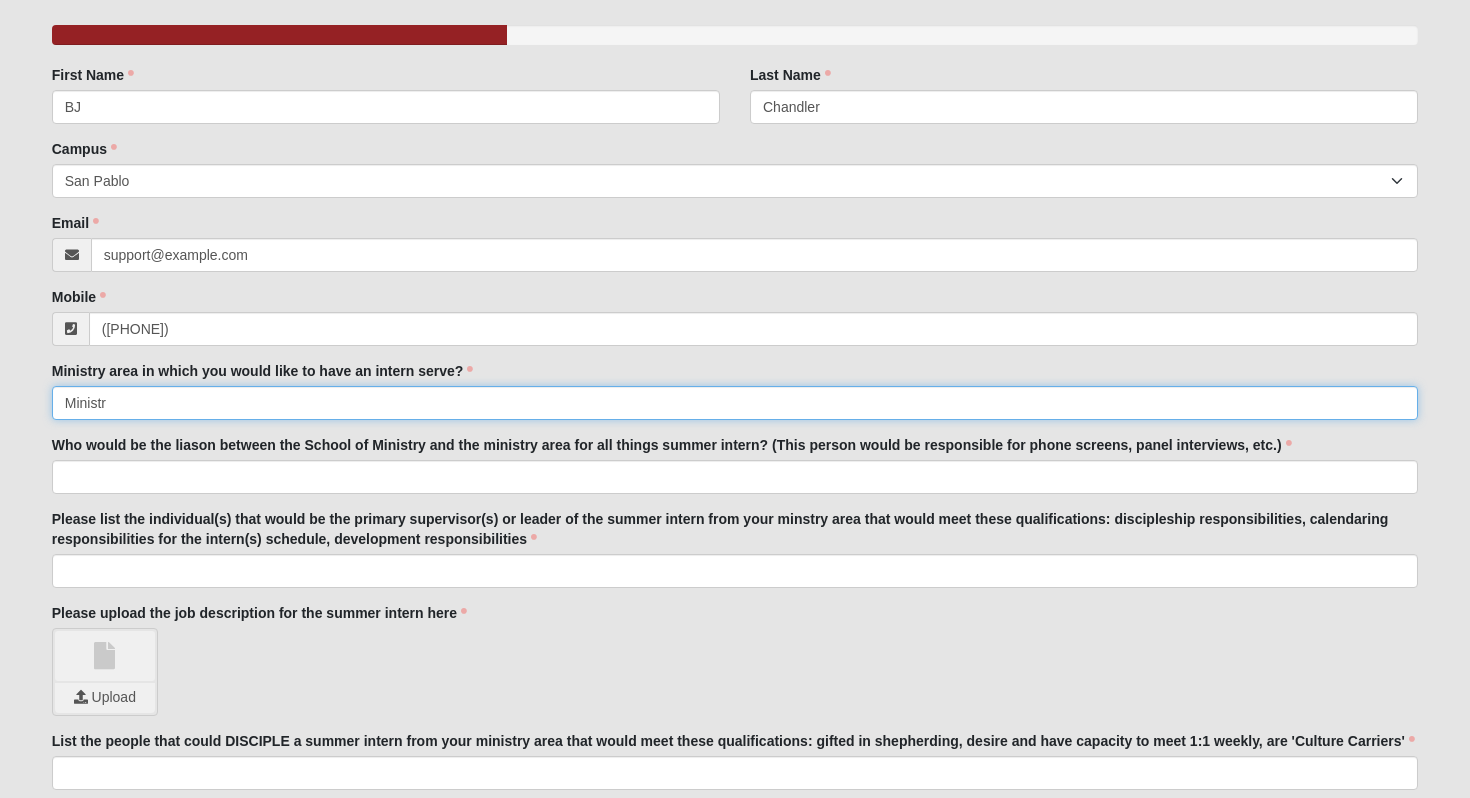 type on "Ministry" 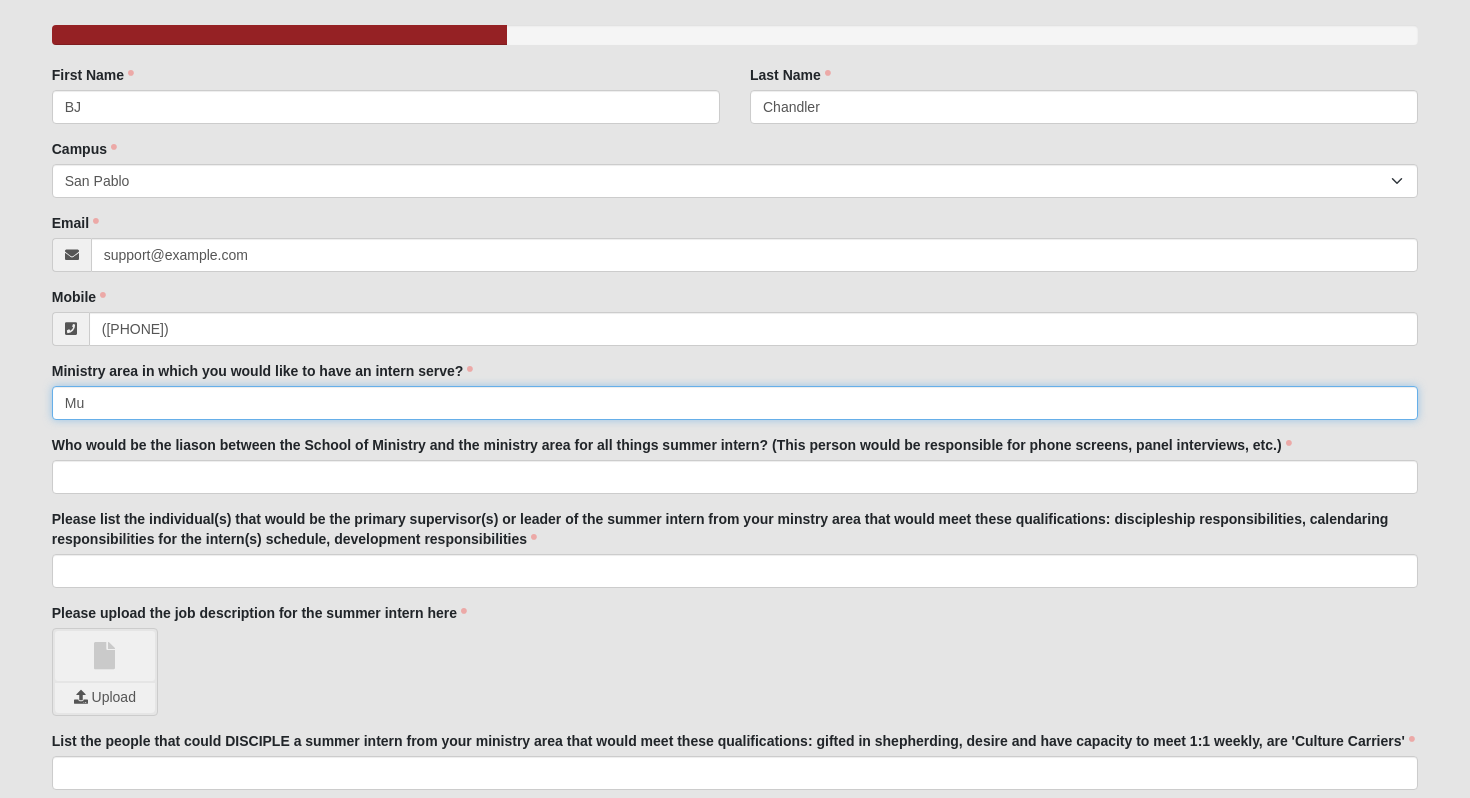 type on "M" 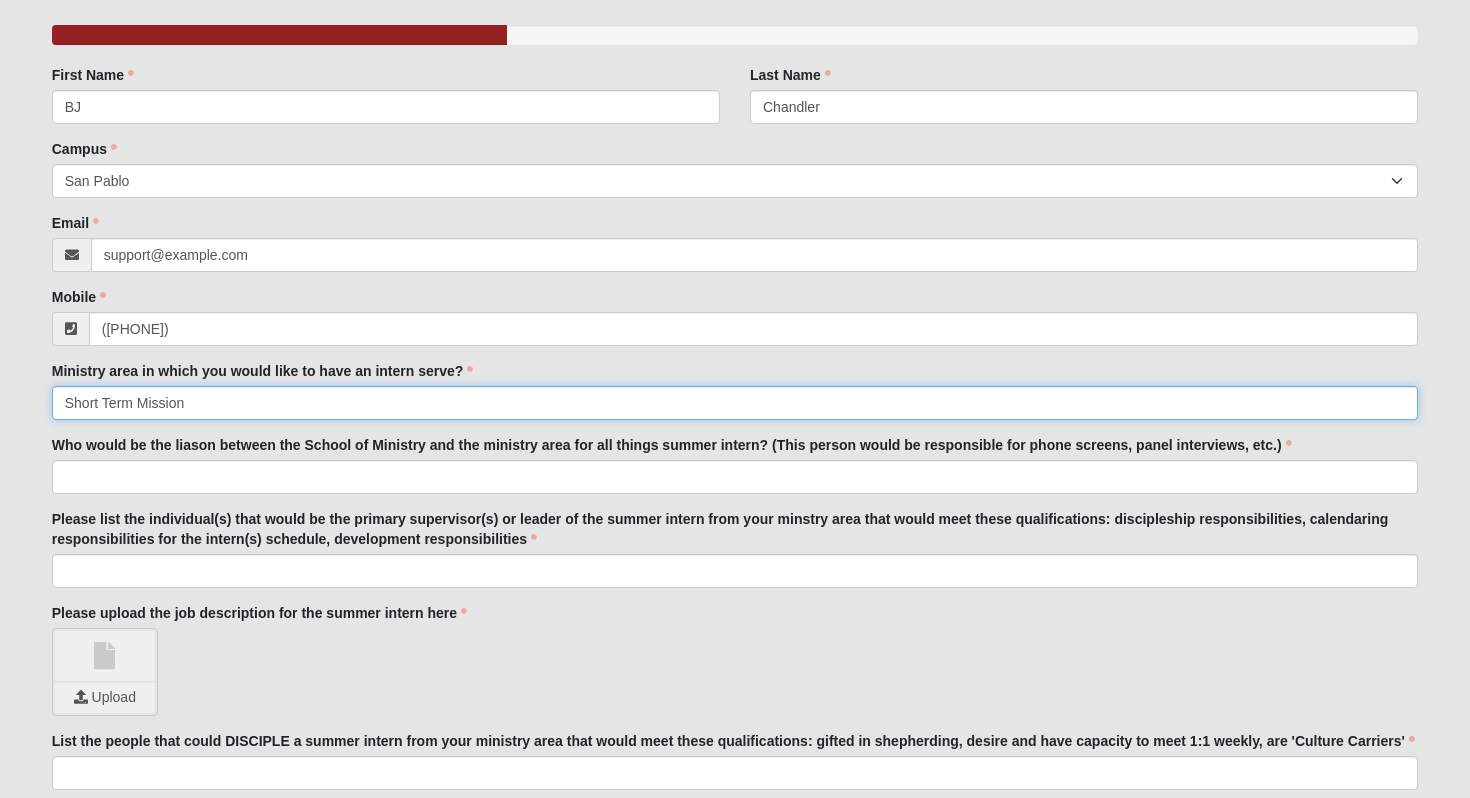 type on "Short Term Mission" 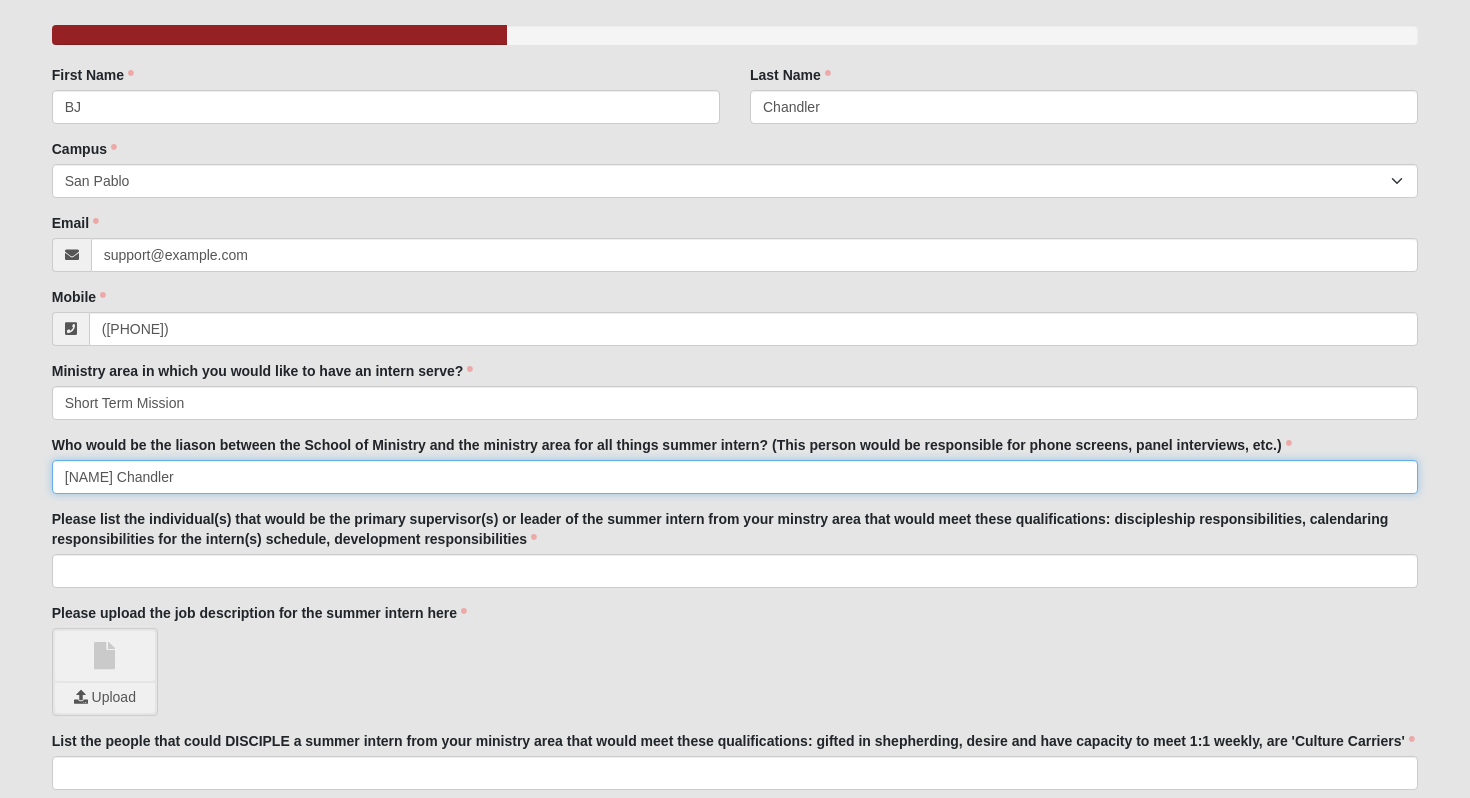 type on "[NAME] Chandler" 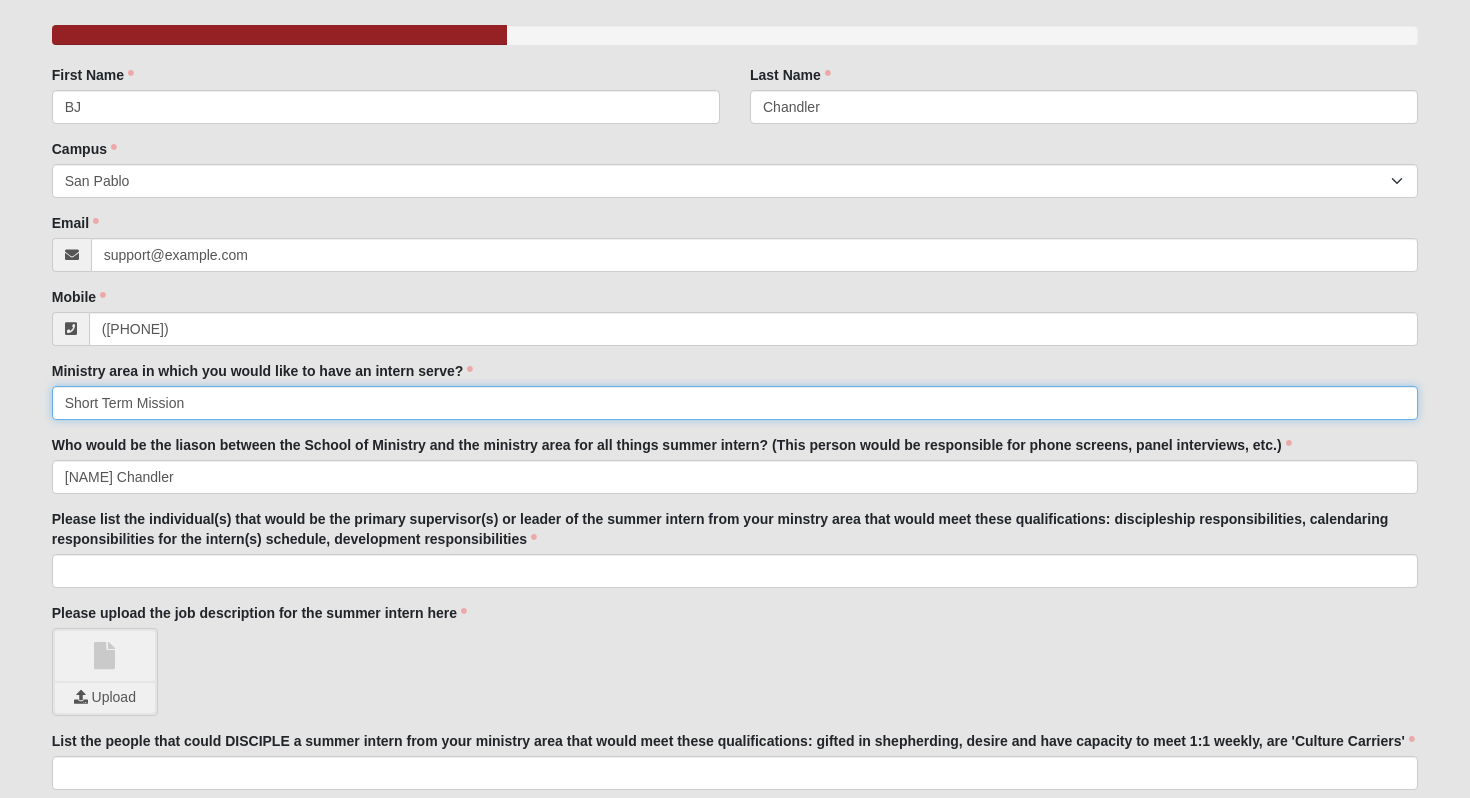 click on "Short Term Mission" at bounding box center [735, 403] 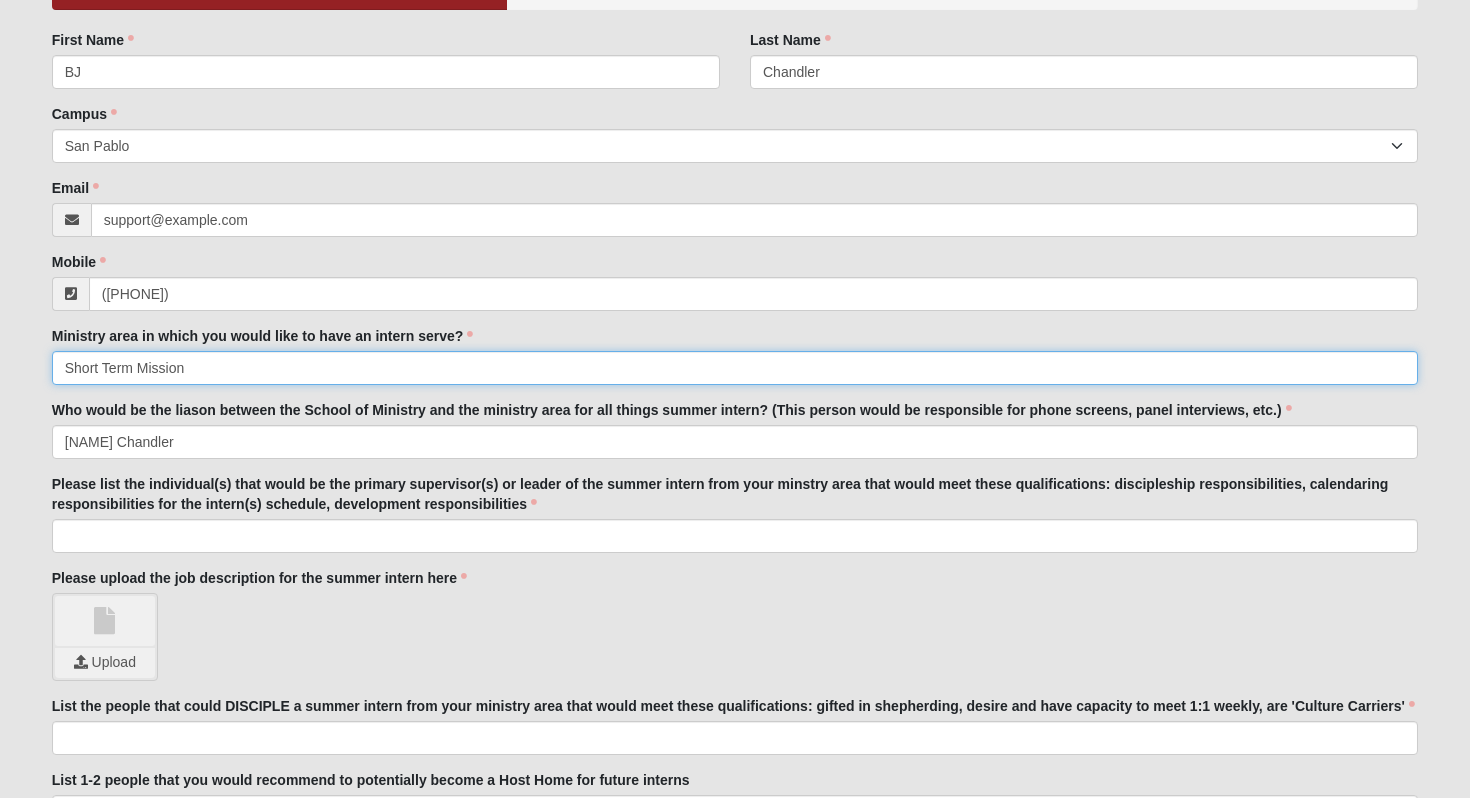 scroll, scrollTop: 220, scrollLeft: 0, axis: vertical 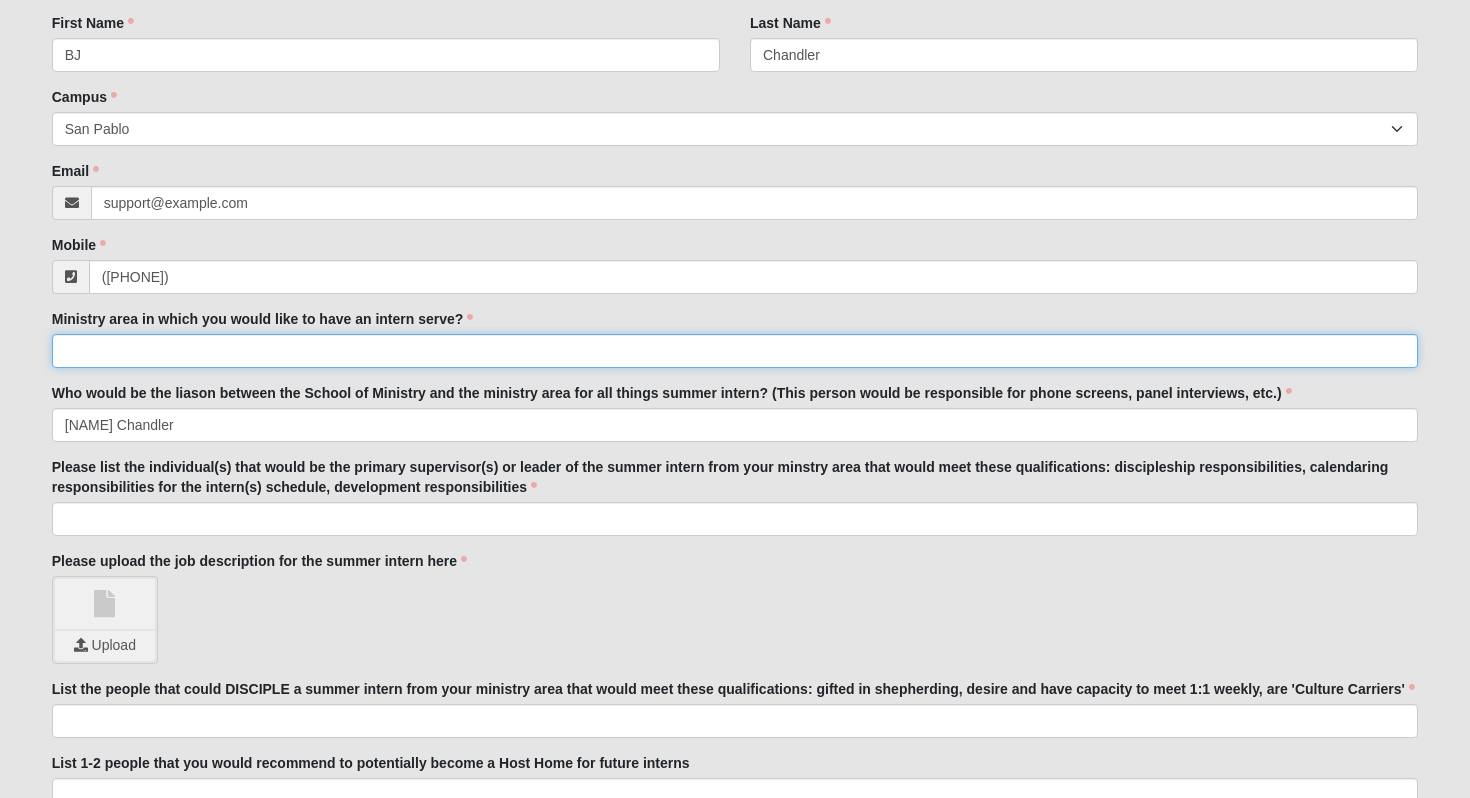 type on "S" 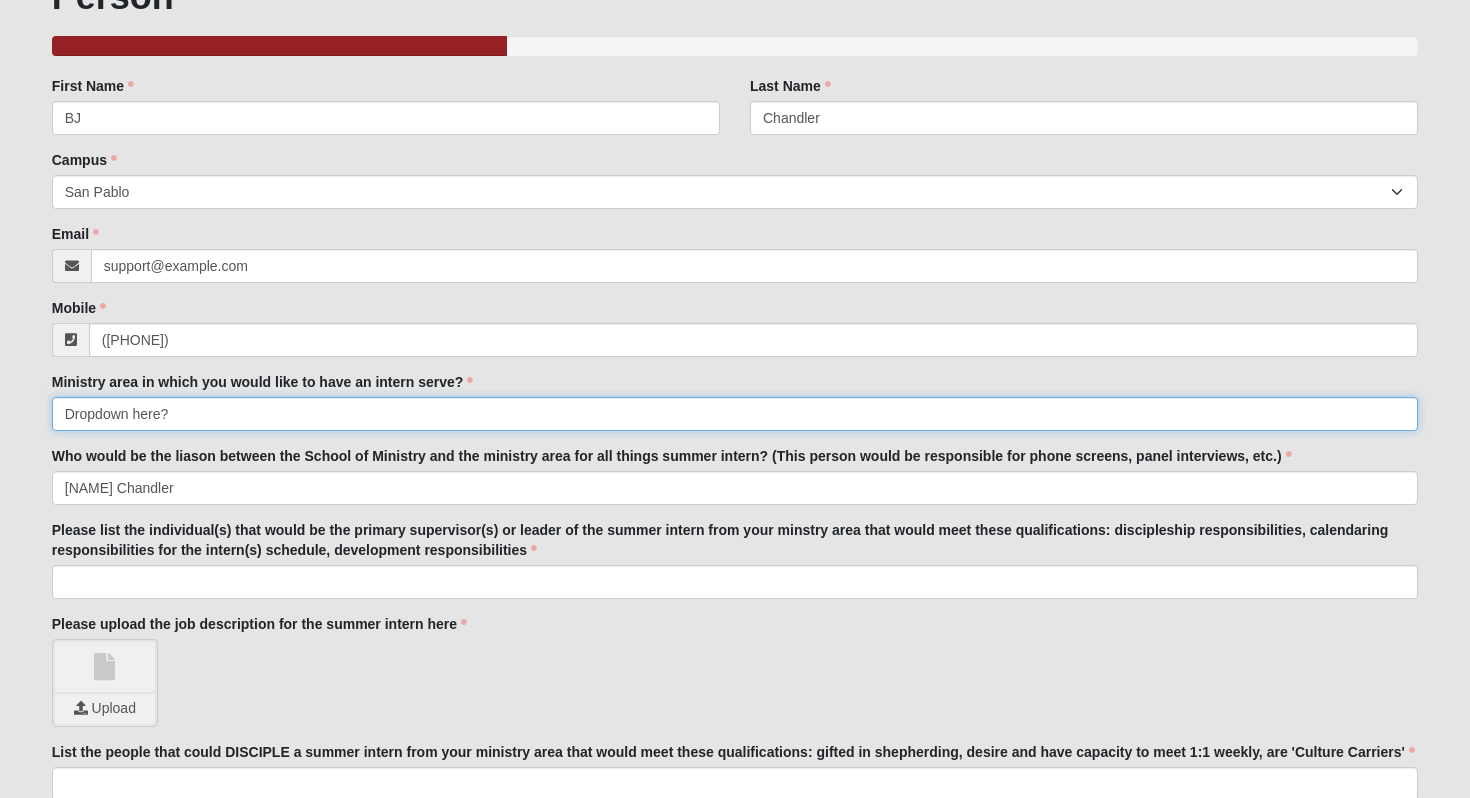 scroll, scrollTop: 148, scrollLeft: 0, axis: vertical 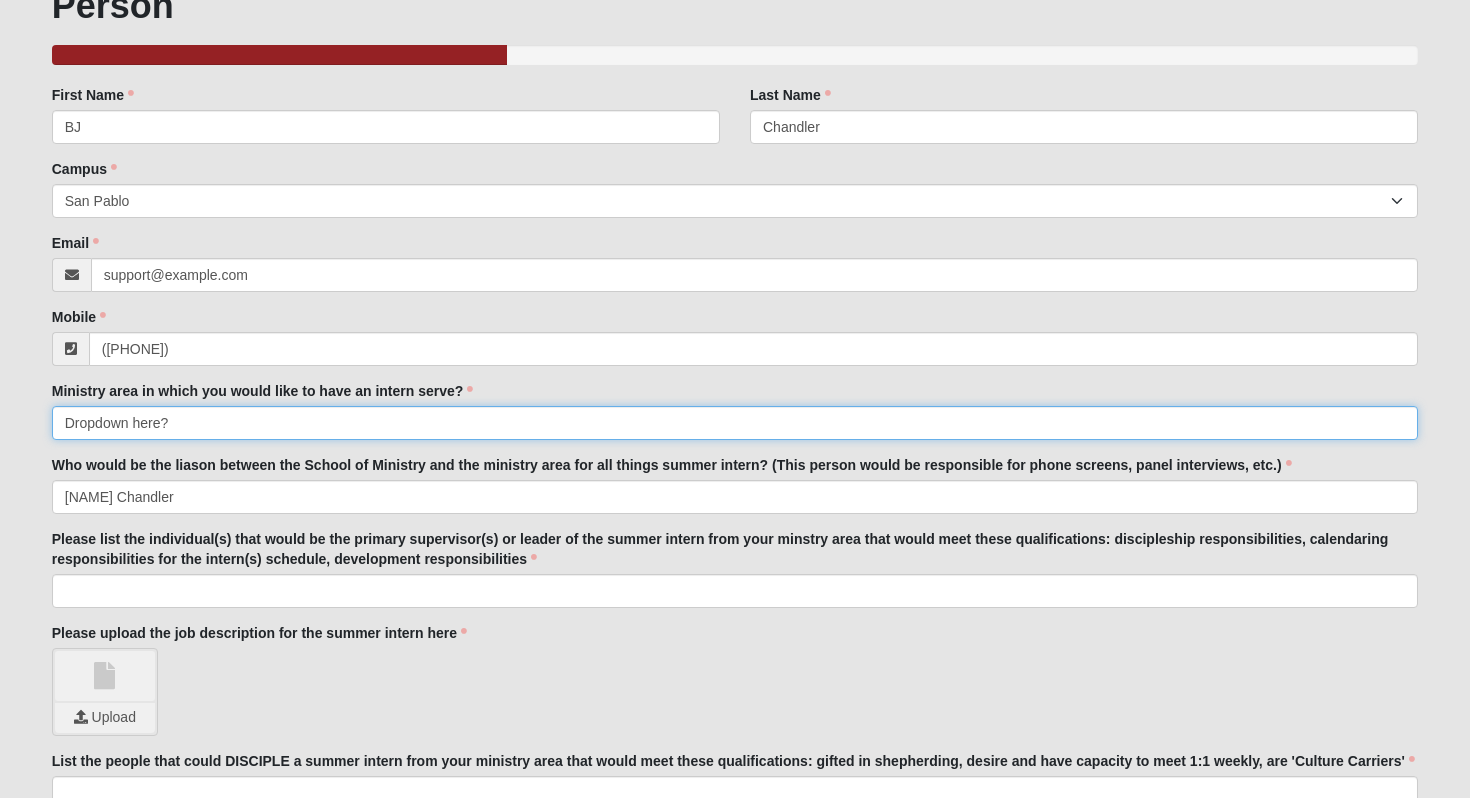 type on "Dropdown here?" 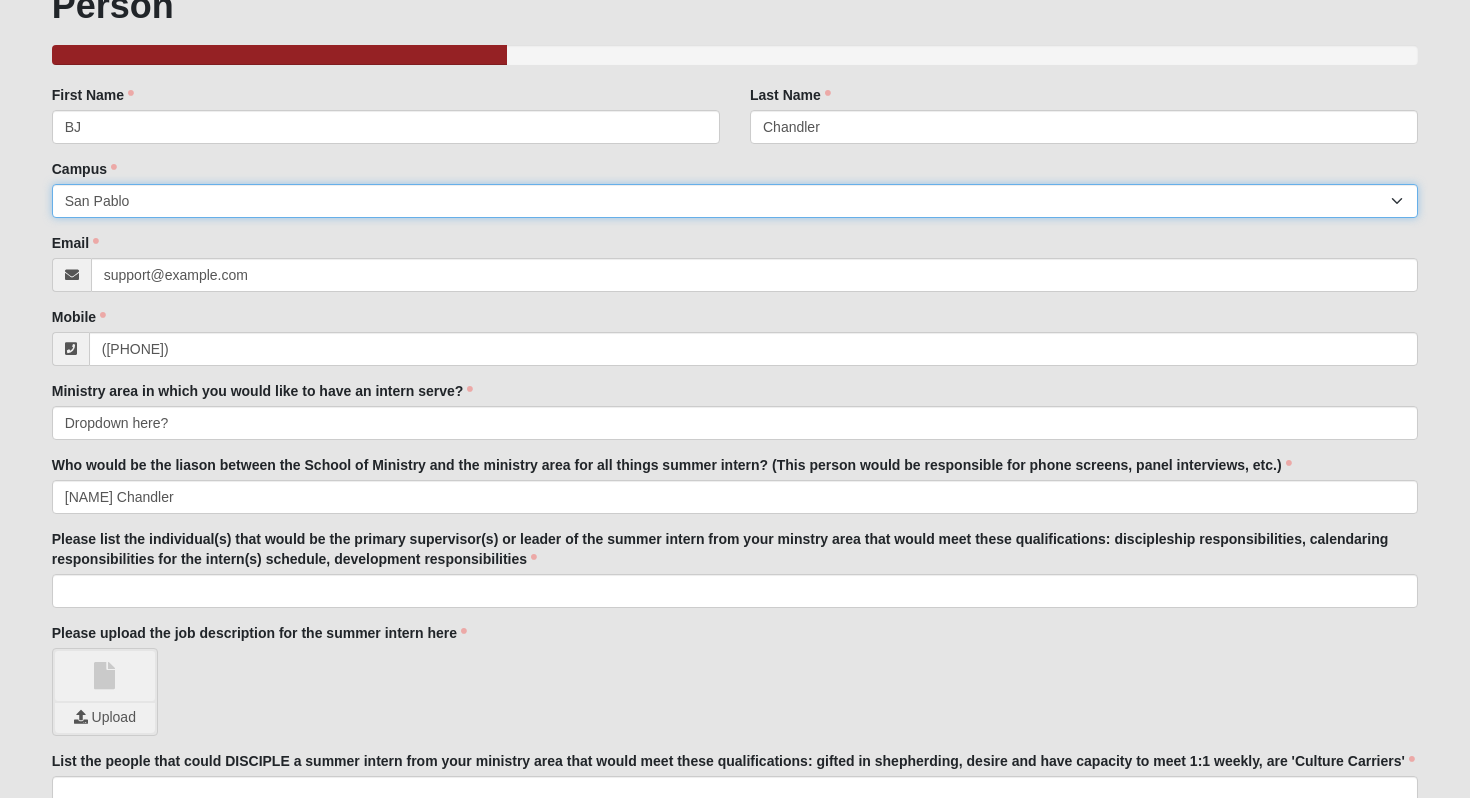 click on "Arlington
Baymeadows
Eleven22 Online
Fleming Island
Jesup
Mandarin
North Jax
Orange Park
Outpost
Palatka (Coming Soon)
Ponte Vedra
San Pablo
St. Johns
St. Augustine (Coming Soon)
Wildlight
NONE" at bounding box center [735, 201] 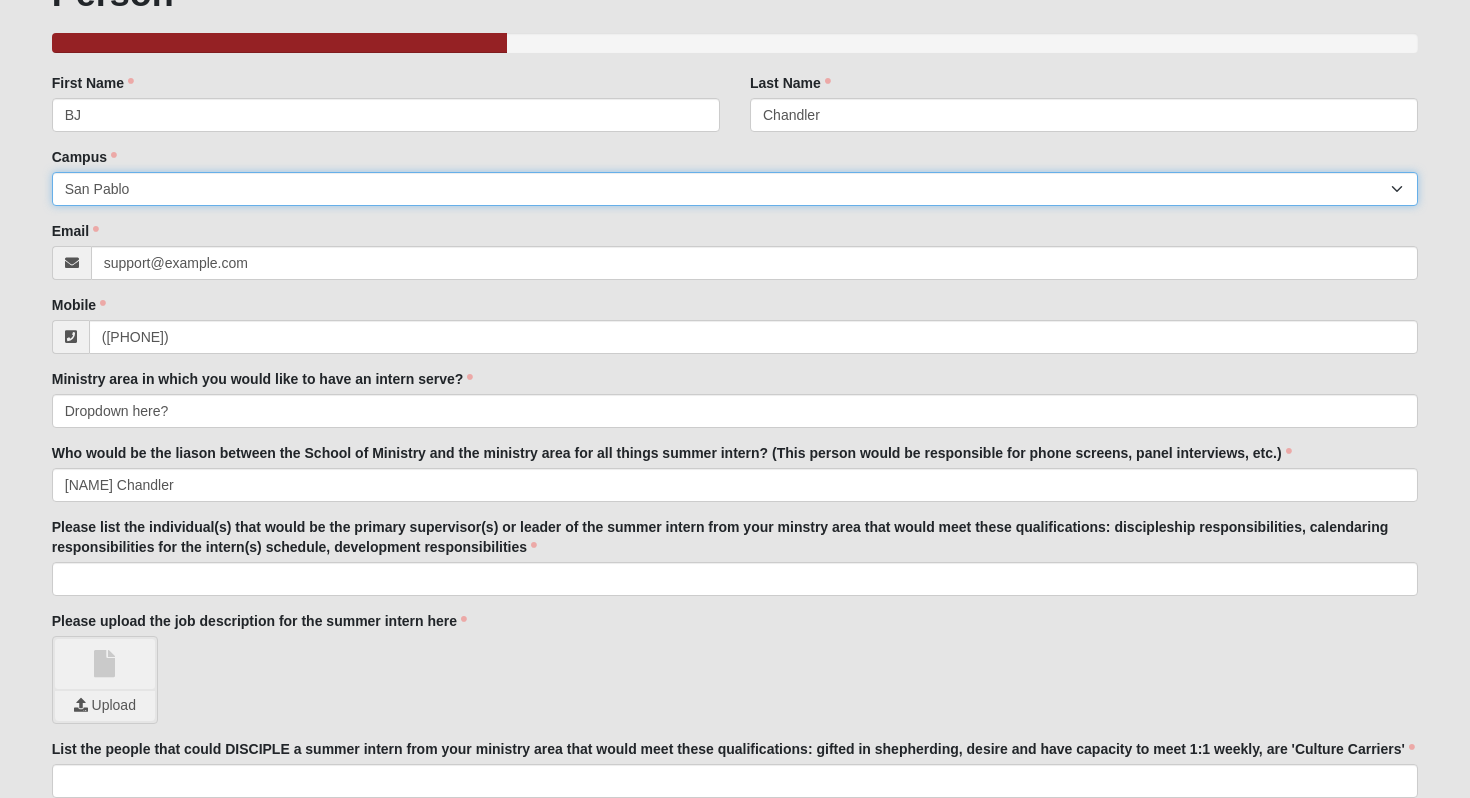 click on "Arlington
Baymeadows
Eleven22 Online
Fleming Island
Jesup
Mandarin
North Jax
Orange Park
Outpost
Palatka (Coming Soon)
Ponte Vedra
San Pablo
St. Johns
St. Augustine (Coming Soon)
Wildlight
NONE" at bounding box center (735, 189) 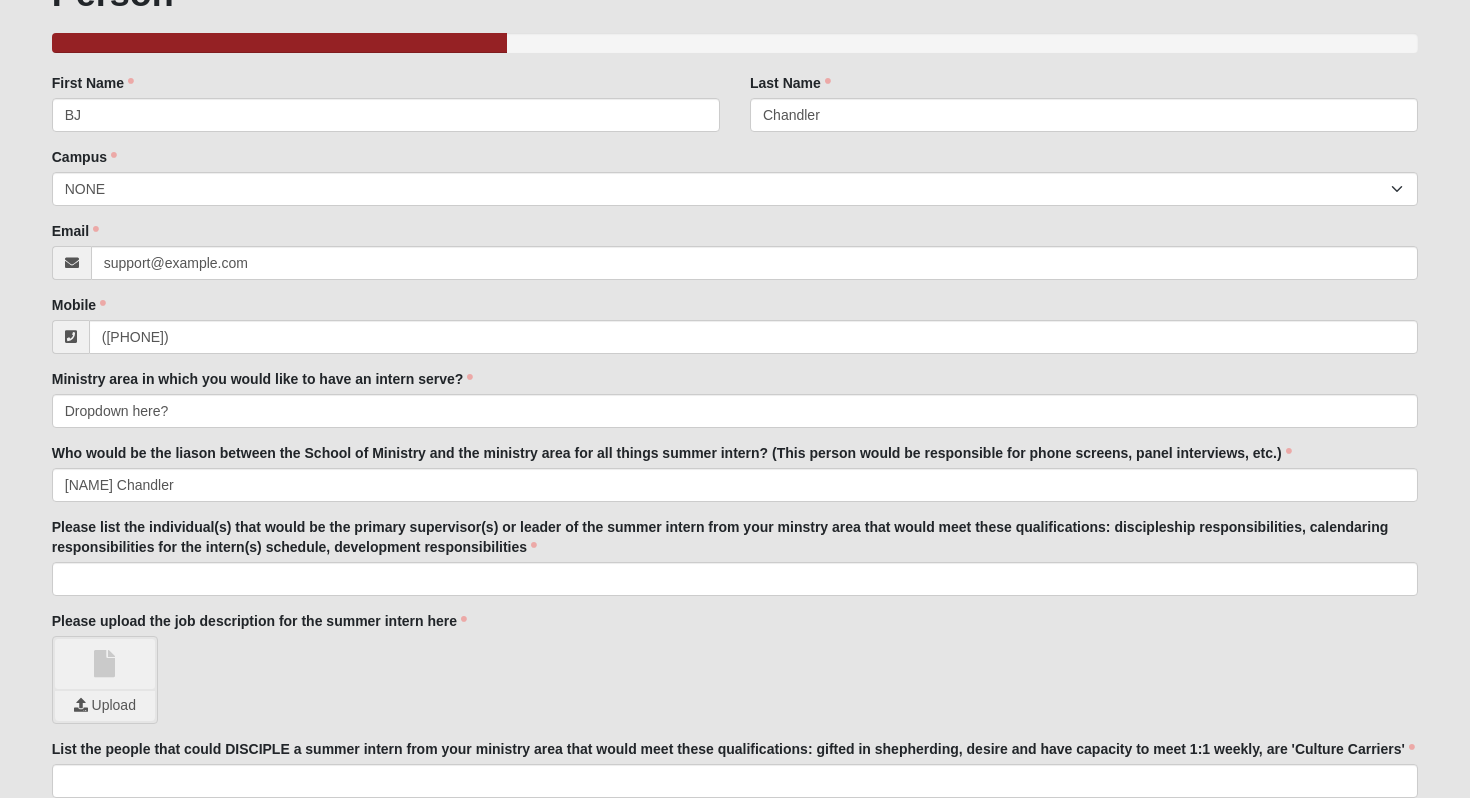 click on "Email
support@example.com
Email address is not valid
Email is required." at bounding box center (735, 250) 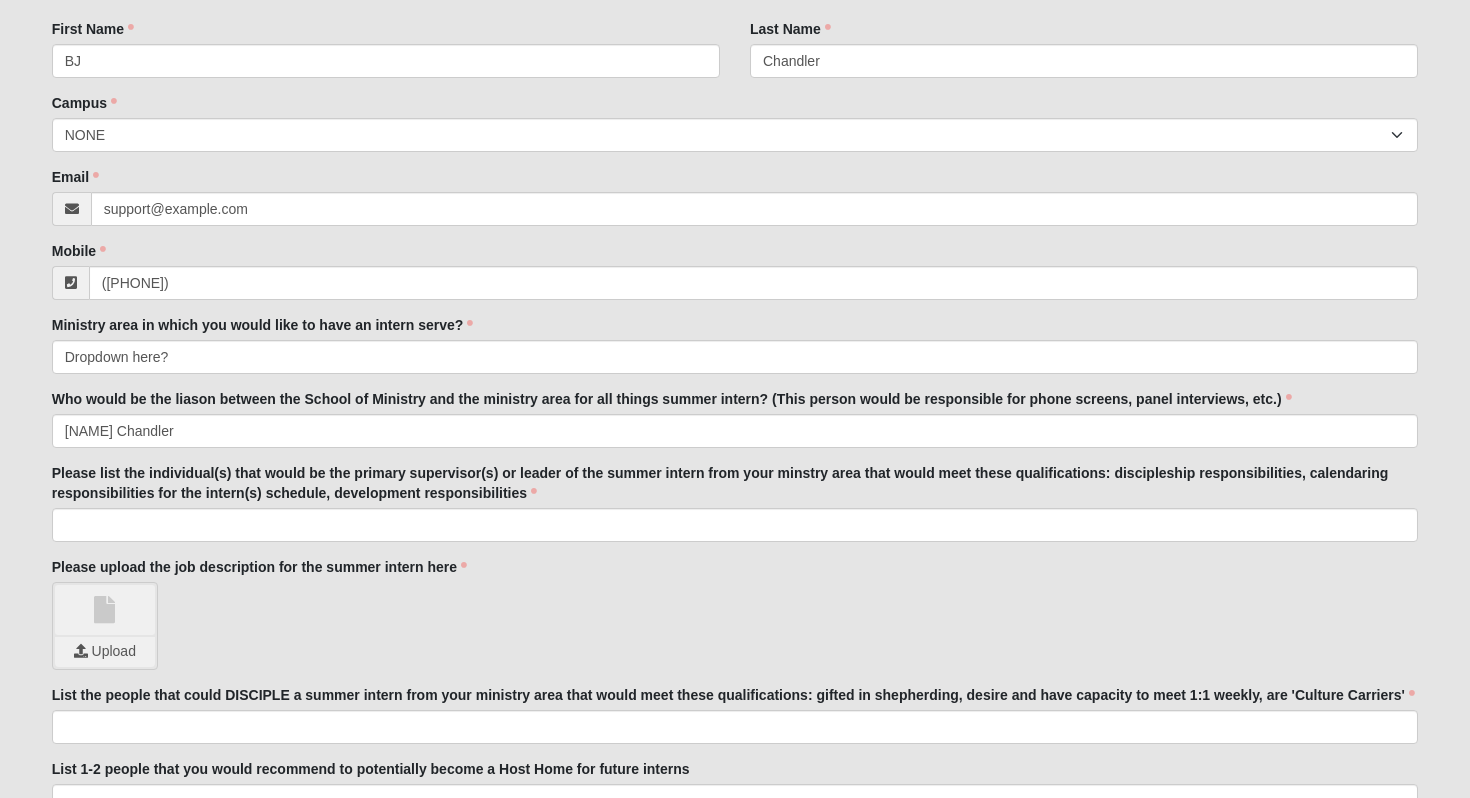scroll, scrollTop: 311, scrollLeft: 0, axis: vertical 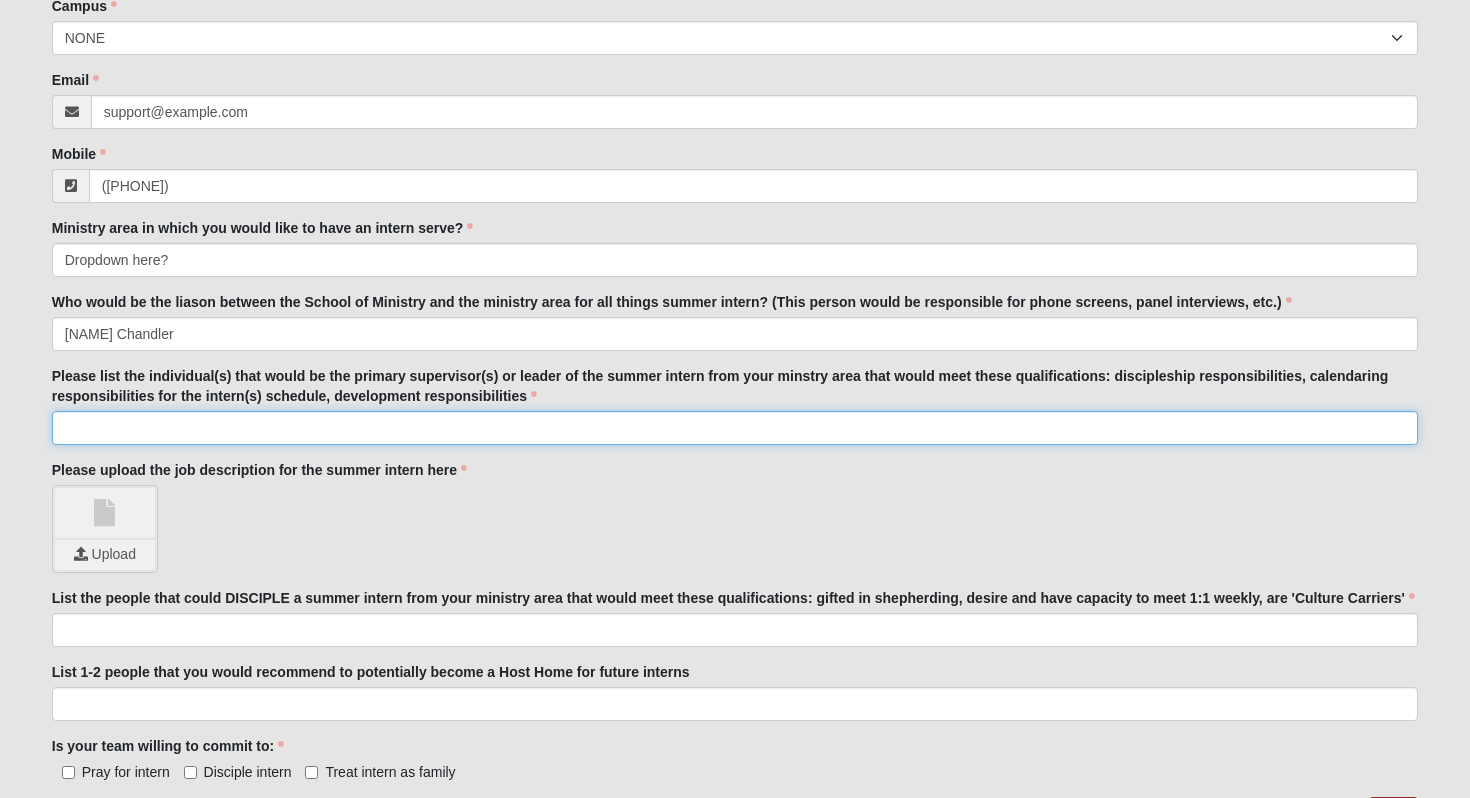 click on "Please list the individual(s) that would be the primary supervisor(s) or leader of the summer intern from your minstry area that would meet these qualifications: discipleship responsibilities, calendaring responsibilities for the intern(s) schedule, development responsibilities" at bounding box center [735, 428] 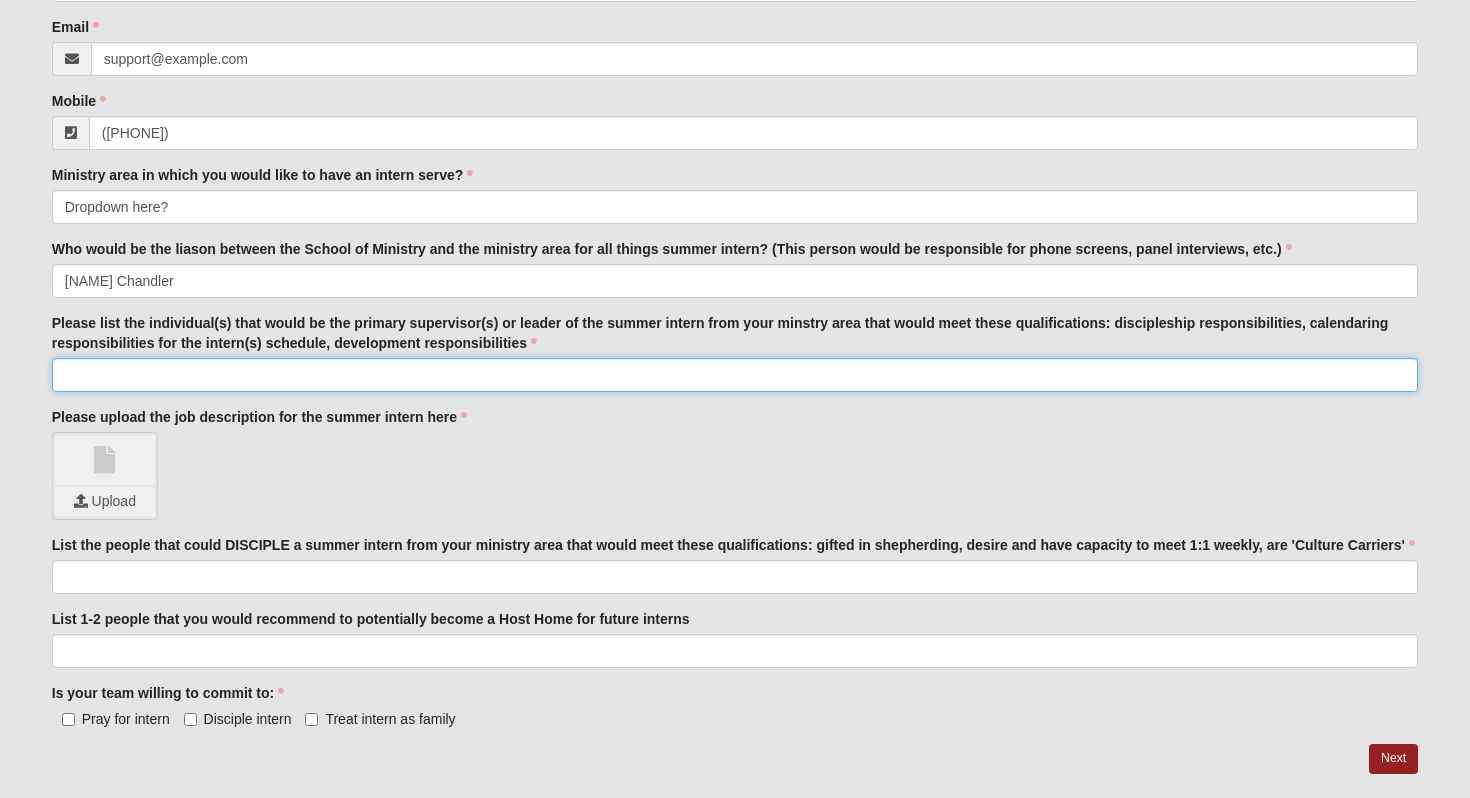 scroll, scrollTop: 362, scrollLeft: 0, axis: vertical 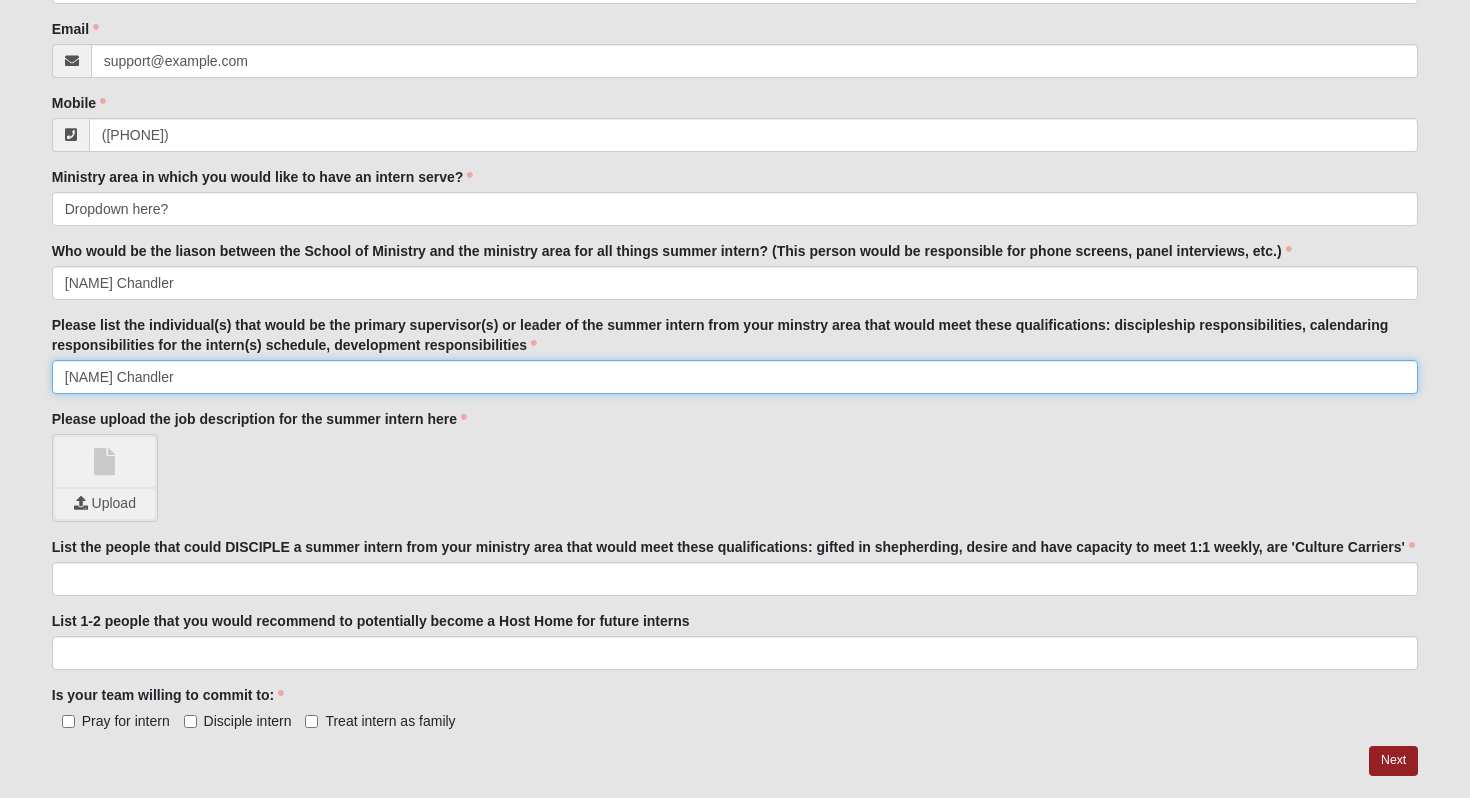 type on "[NAME] Chandler" 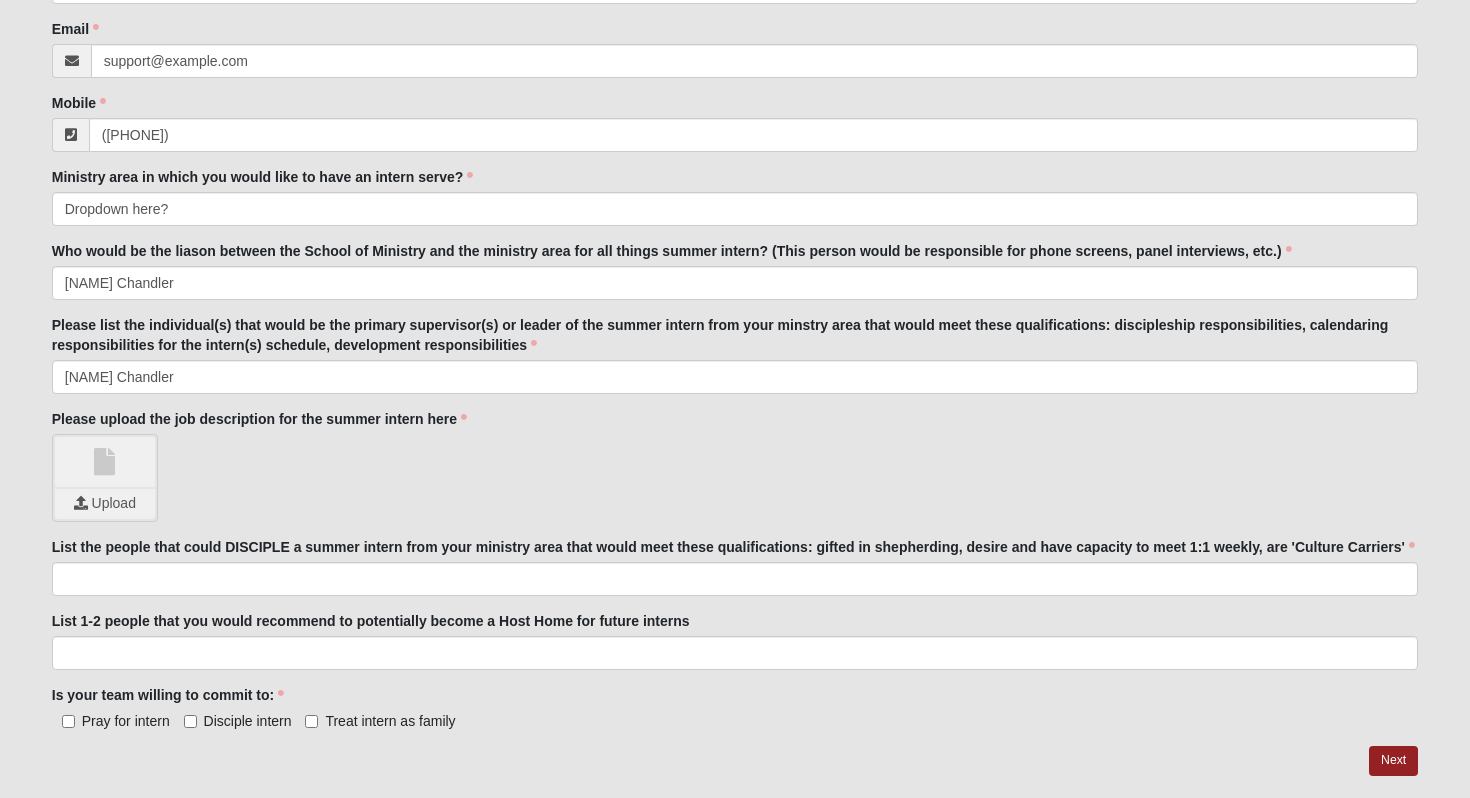 click on "Upload" at bounding box center (735, 478) 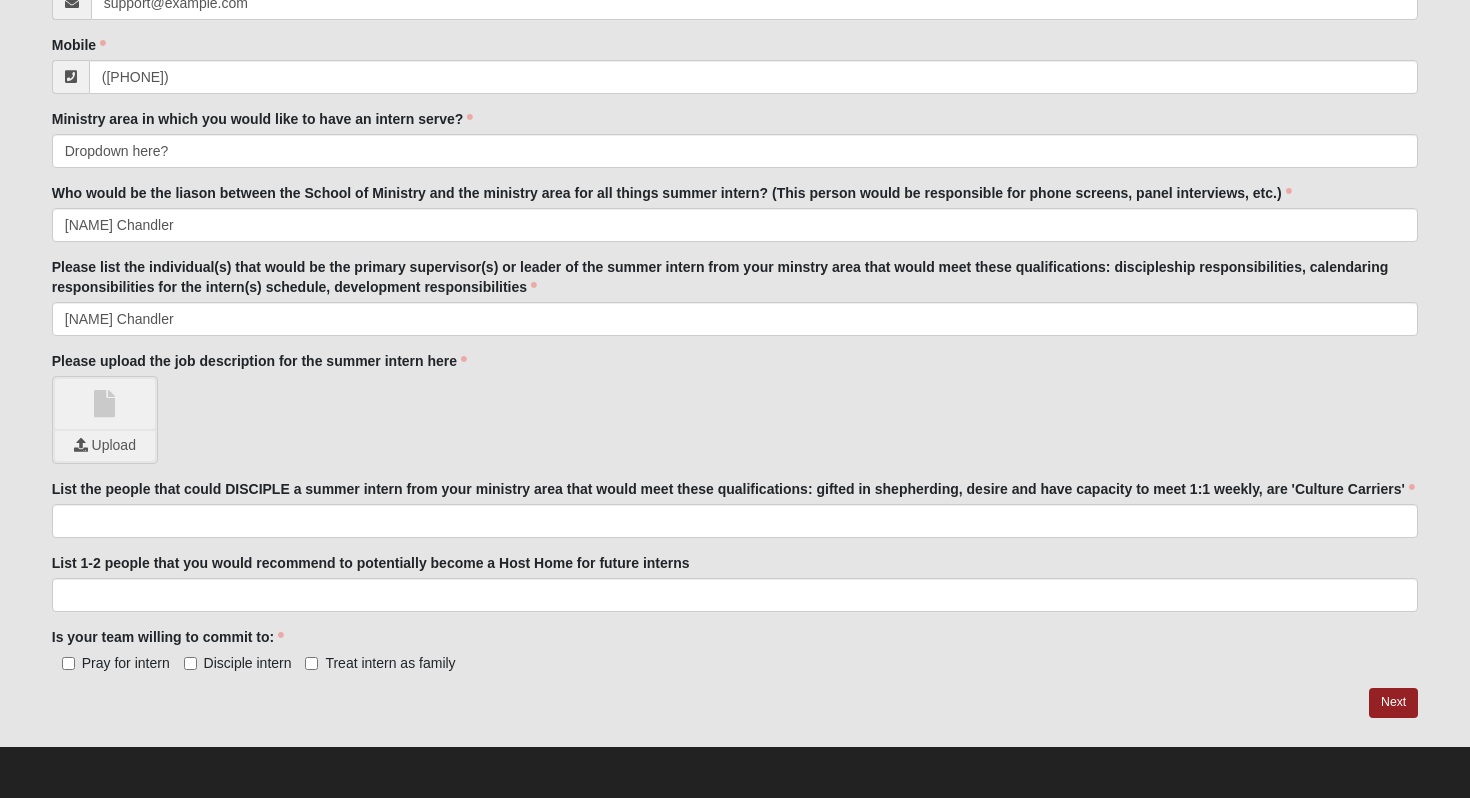click on "Please upload the job description for the summer intern here" at bounding box center (259, 361) 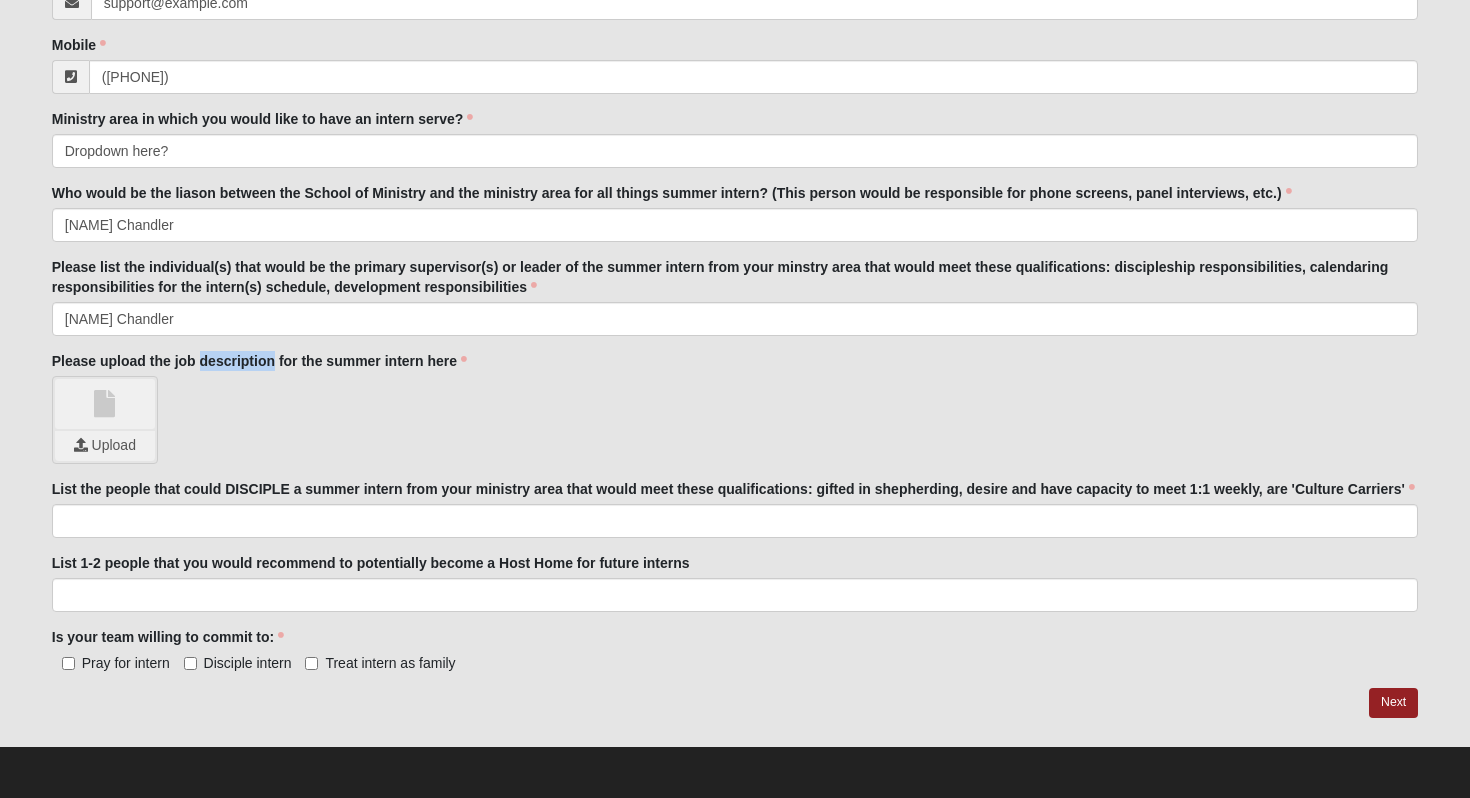 click on "Please upload the job description for the summer intern here" at bounding box center [259, 361] 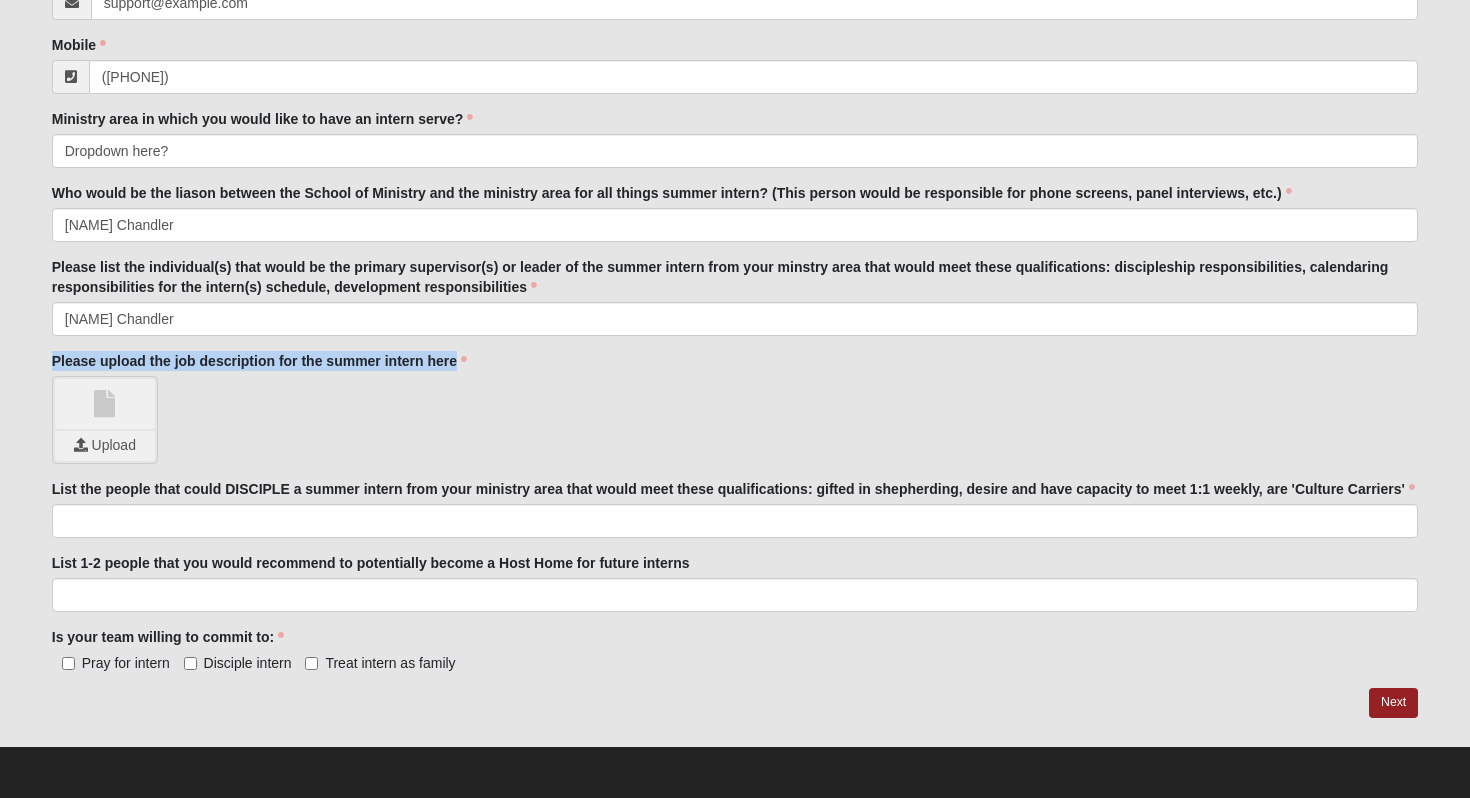 click on "Please upload the job description for the summer intern here" at bounding box center [259, 361] 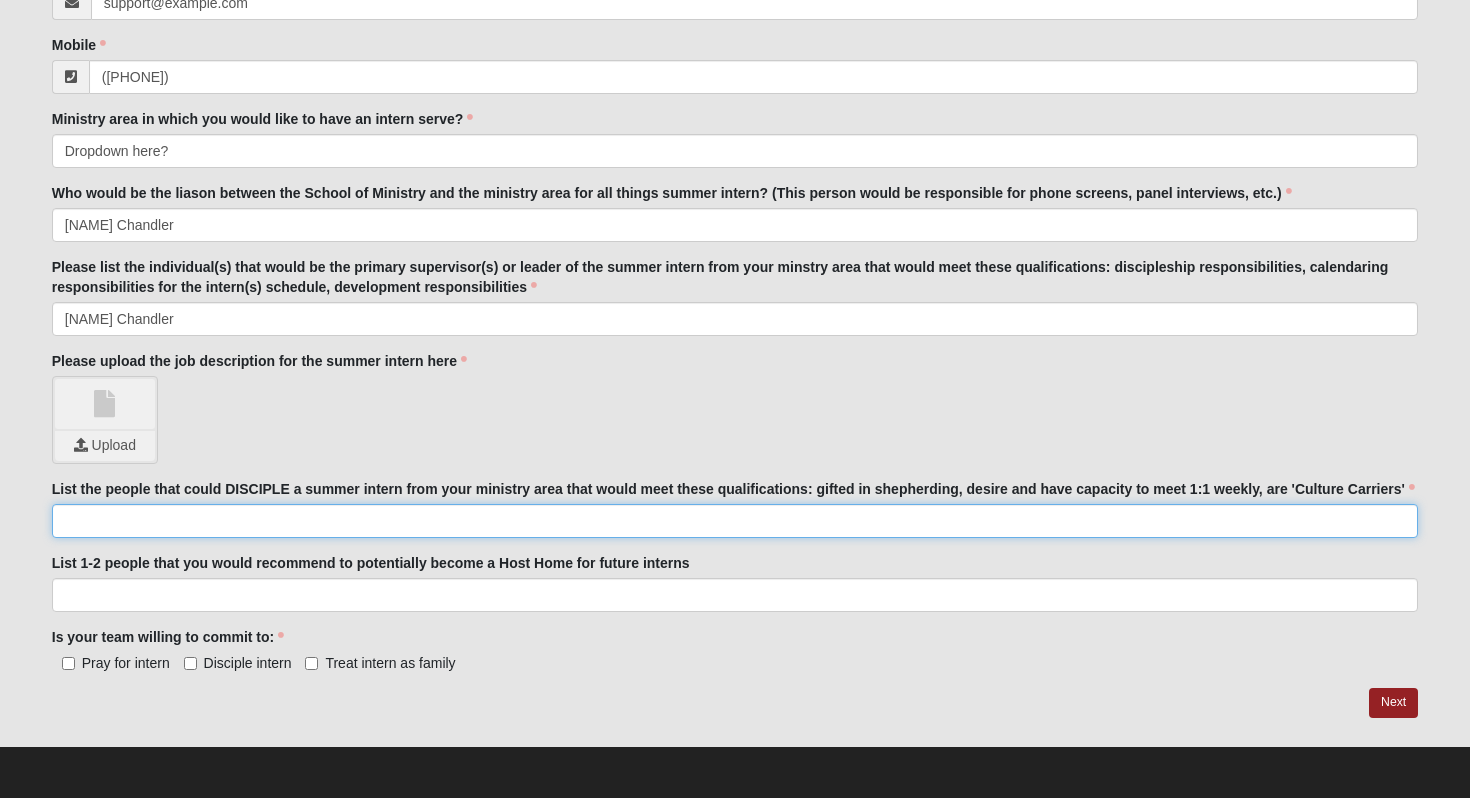 click on "List the people that could DISCIPLE a summer intern from your ministry area that would meet these qualifications: gifted in shepherding, desire and have capacity to meet 1:1 weekly, are 'Culture Carriers'" at bounding box center [735, 521] 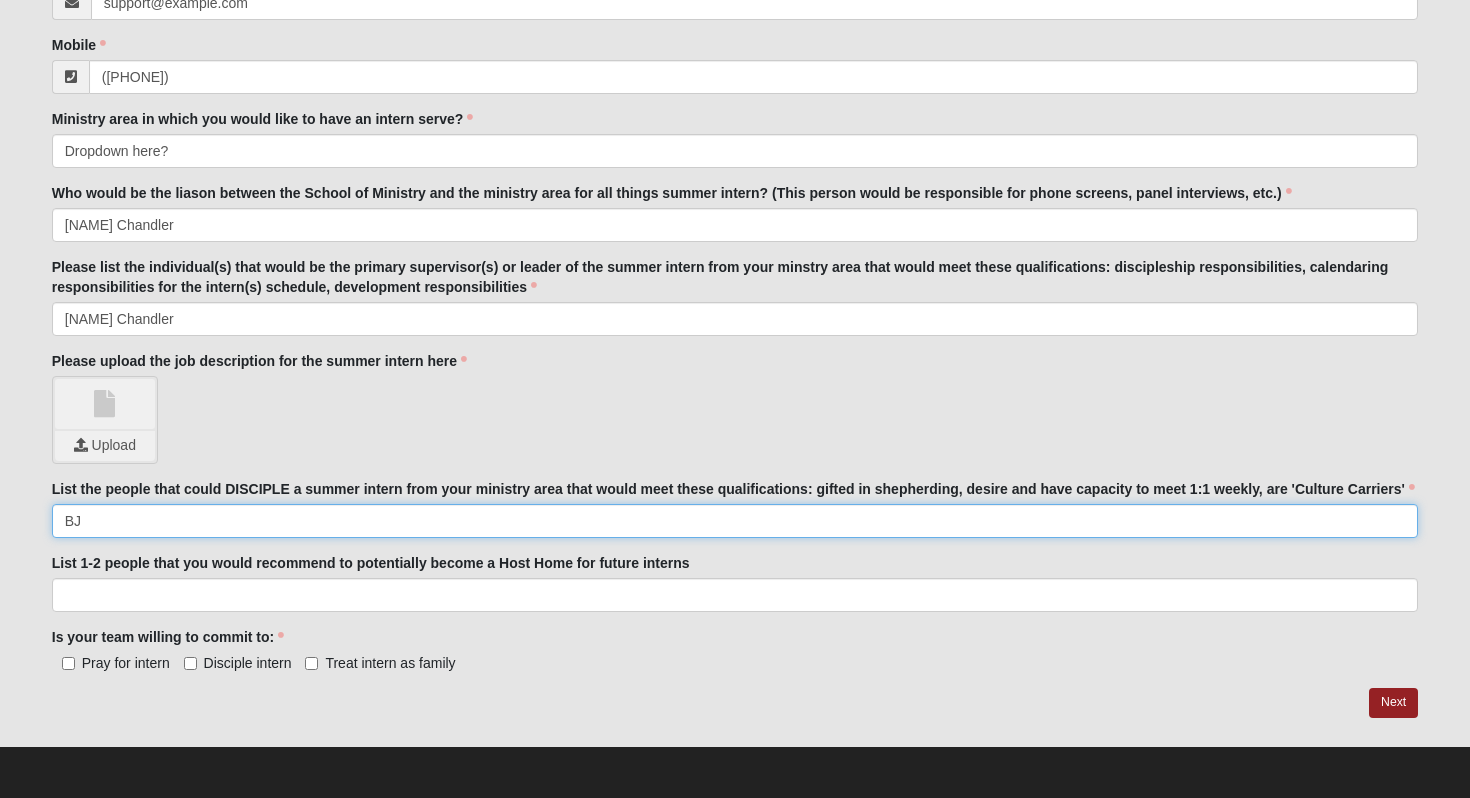 type on "B" 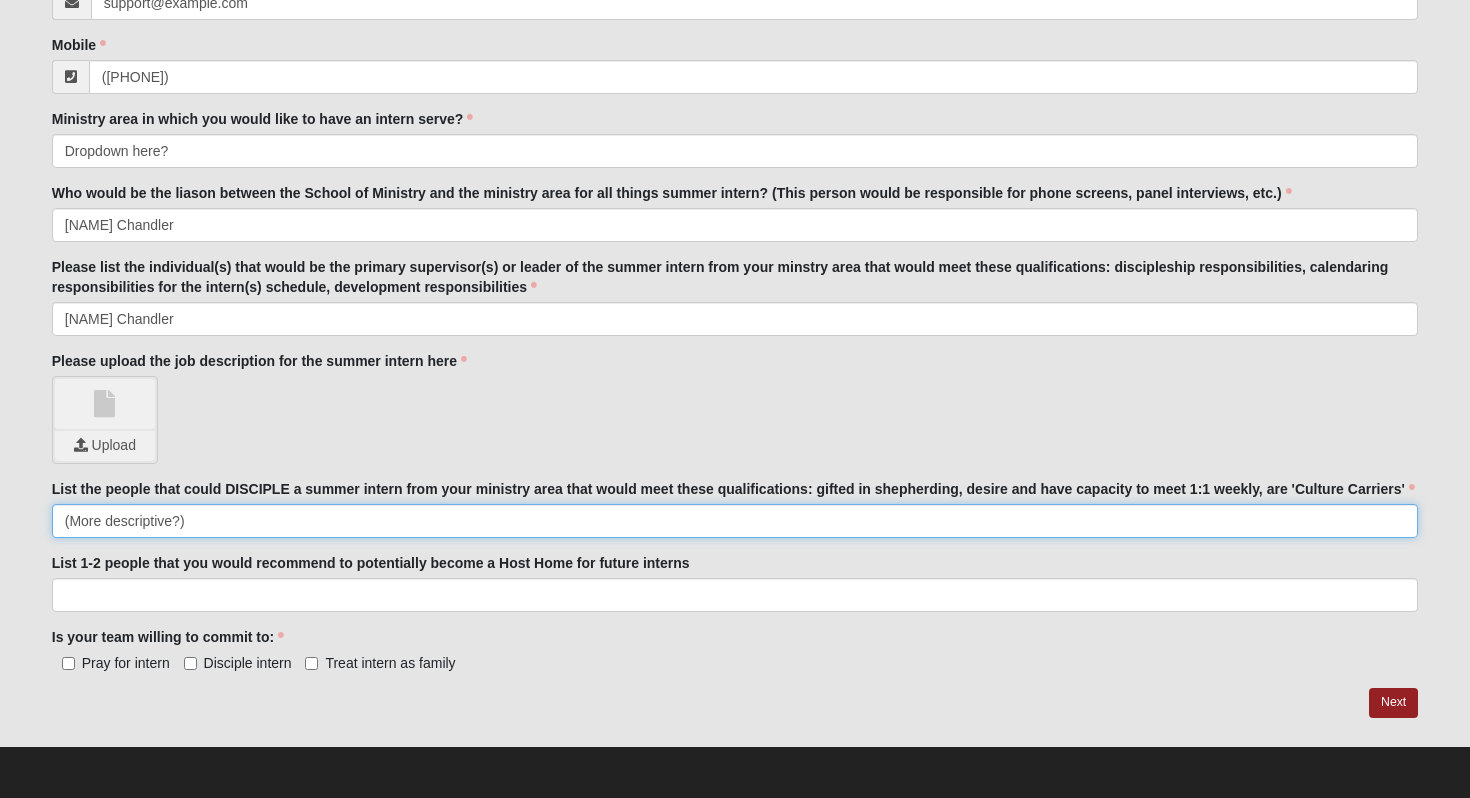 type on "(More descriptive?)" 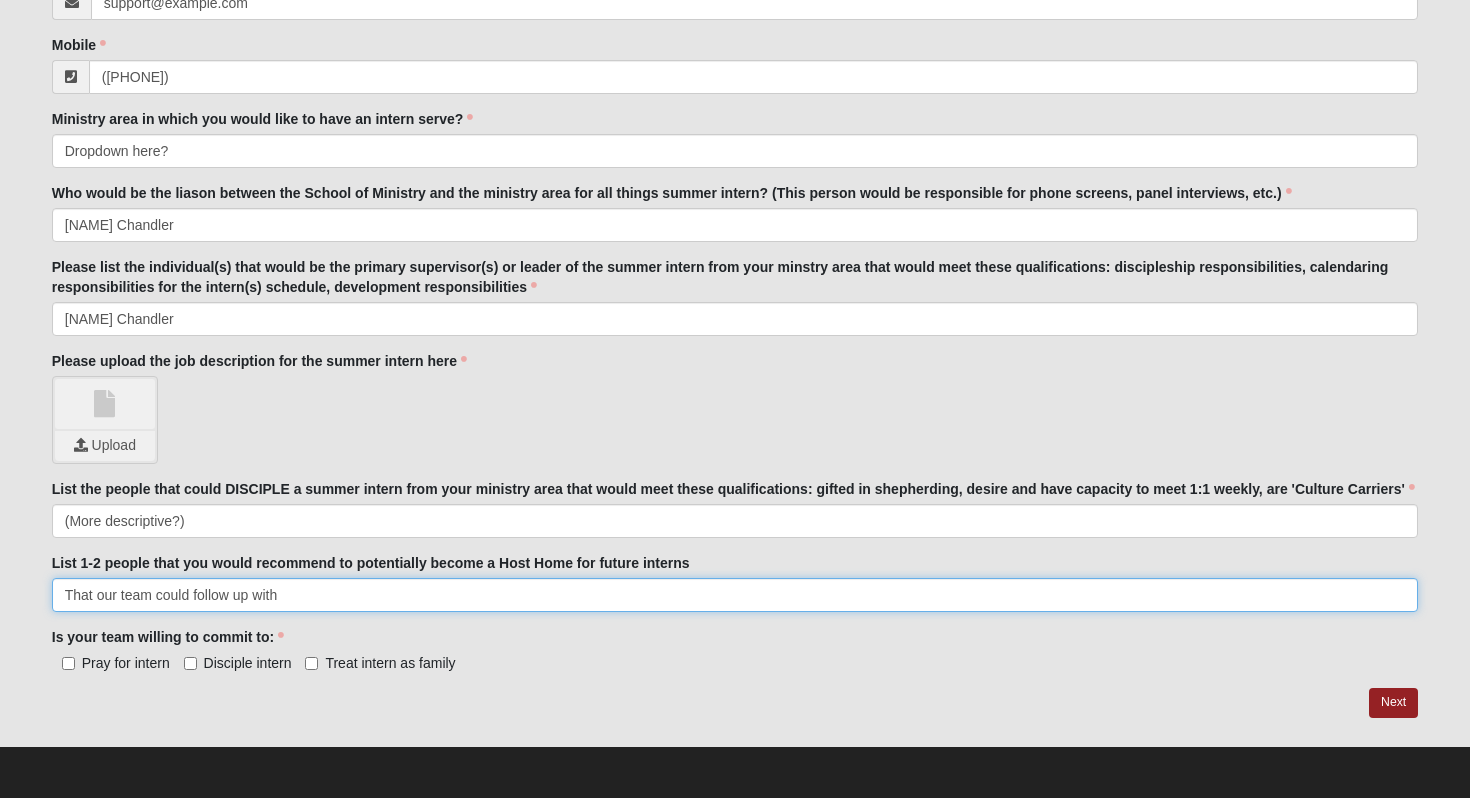 type on "That our team could follow up with" 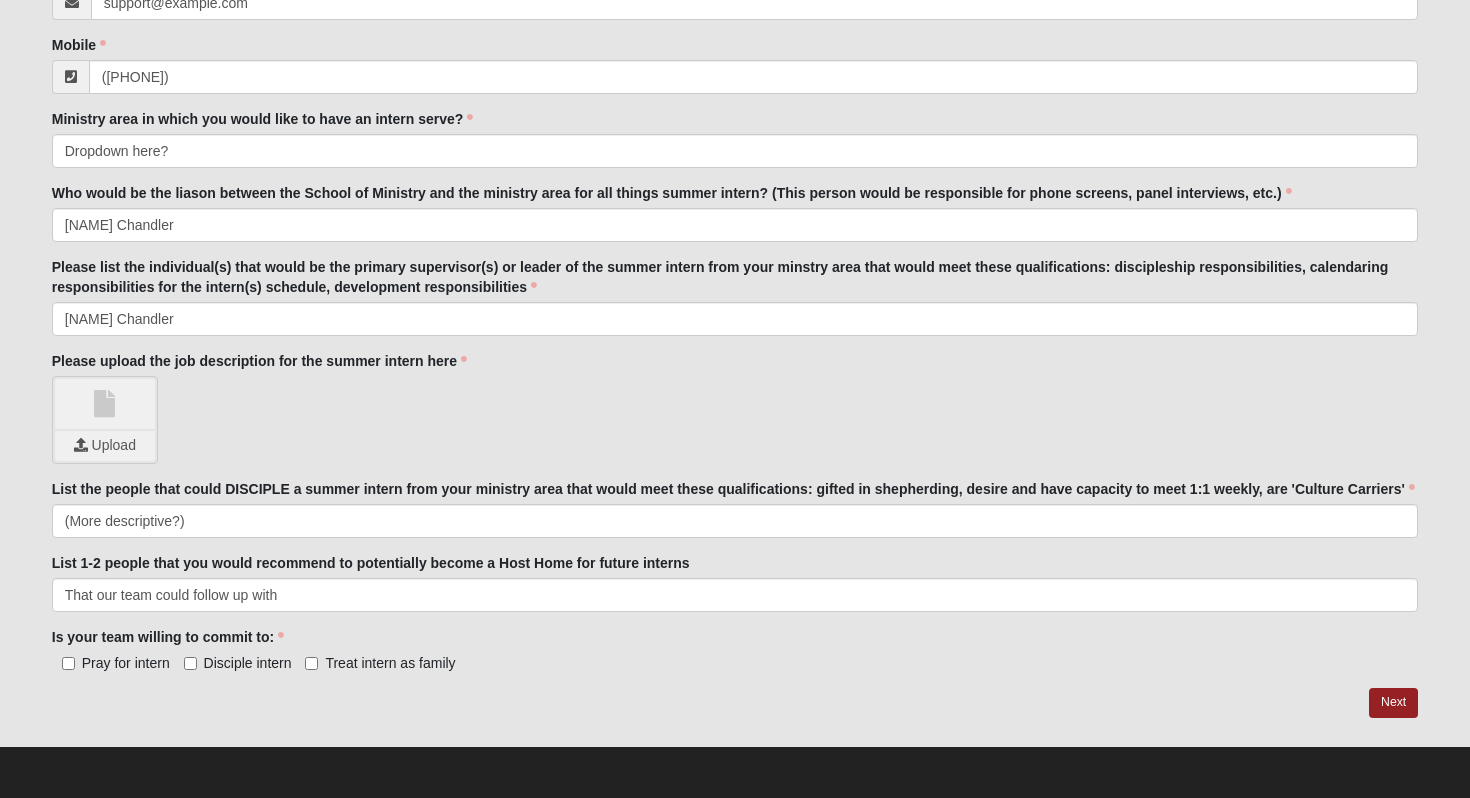 click on "Pray for intern" at bounding box center [126, 663] 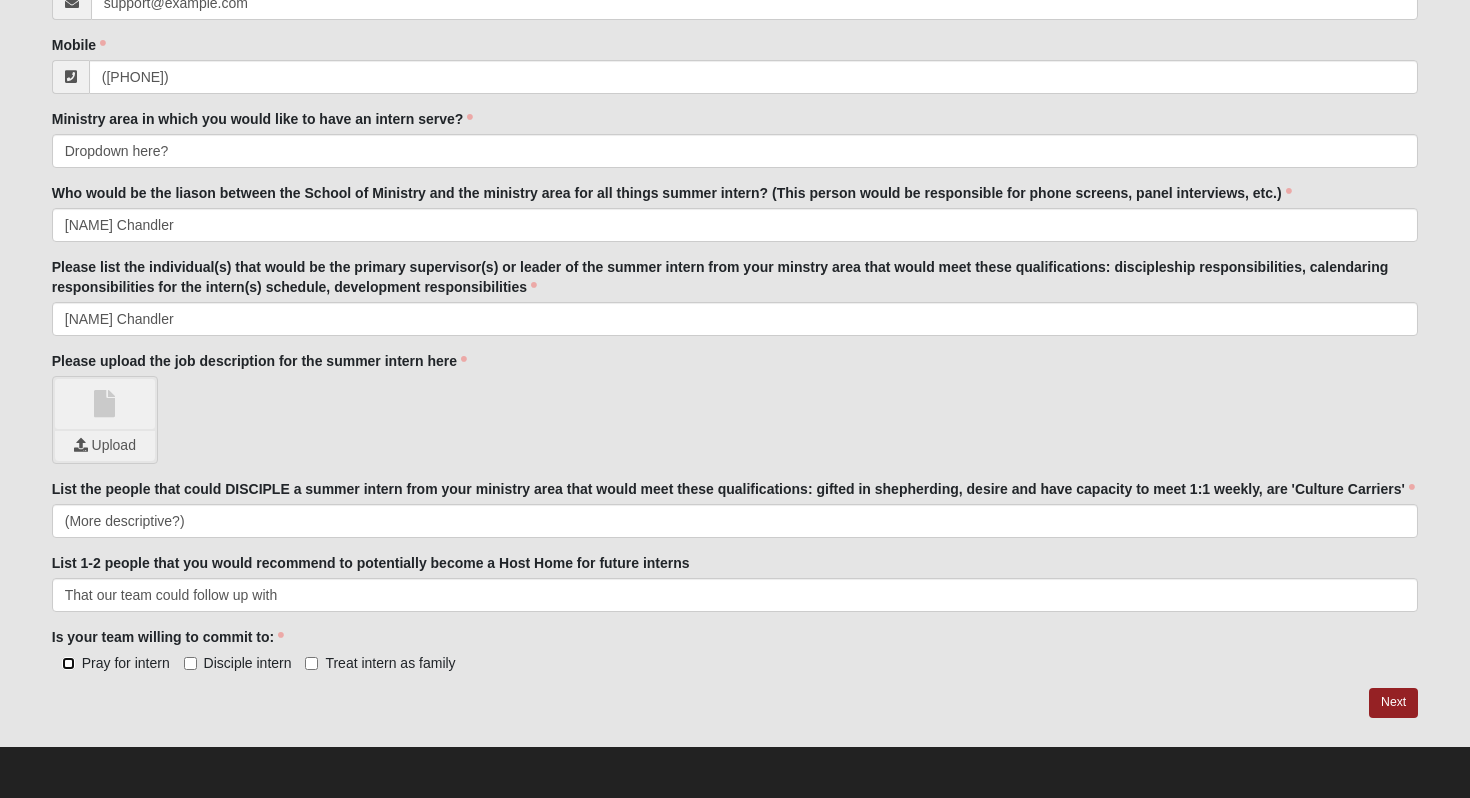 click on "Pray for intern" at bounding box center [68, 663] 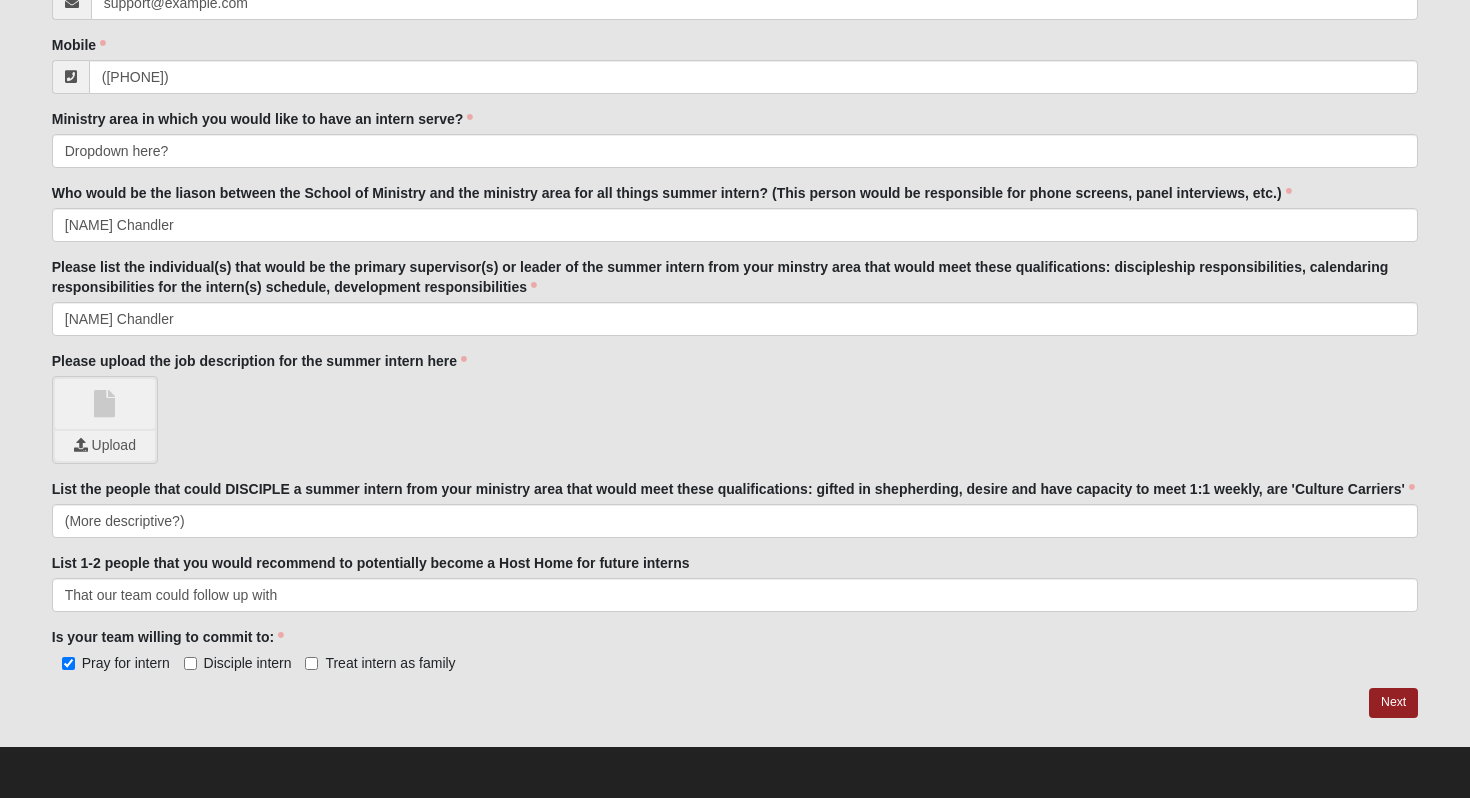 click on "Disciple intern" at bounding box center (238, 663) 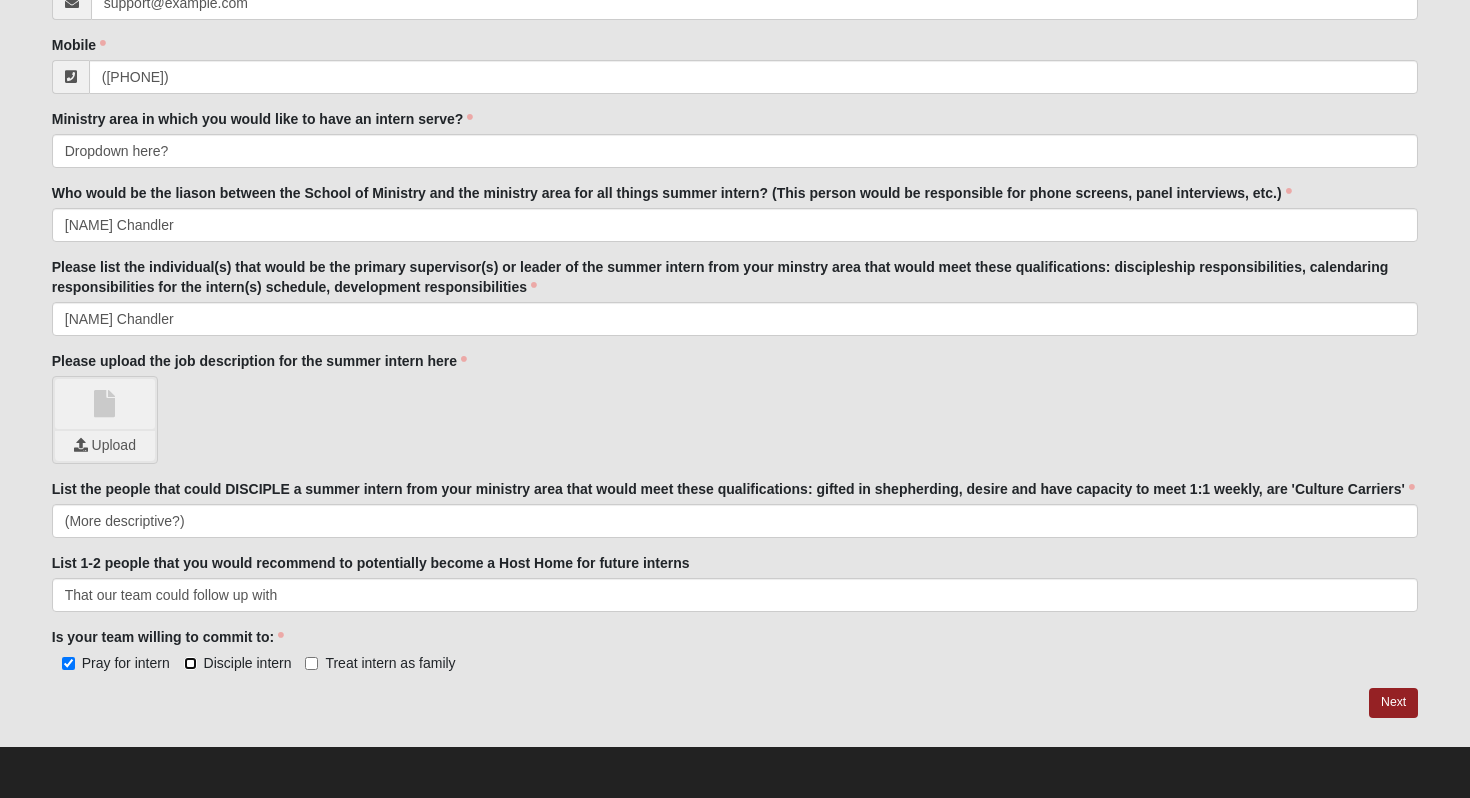 click on "Disciple intern" at bounding box center (190, 663) 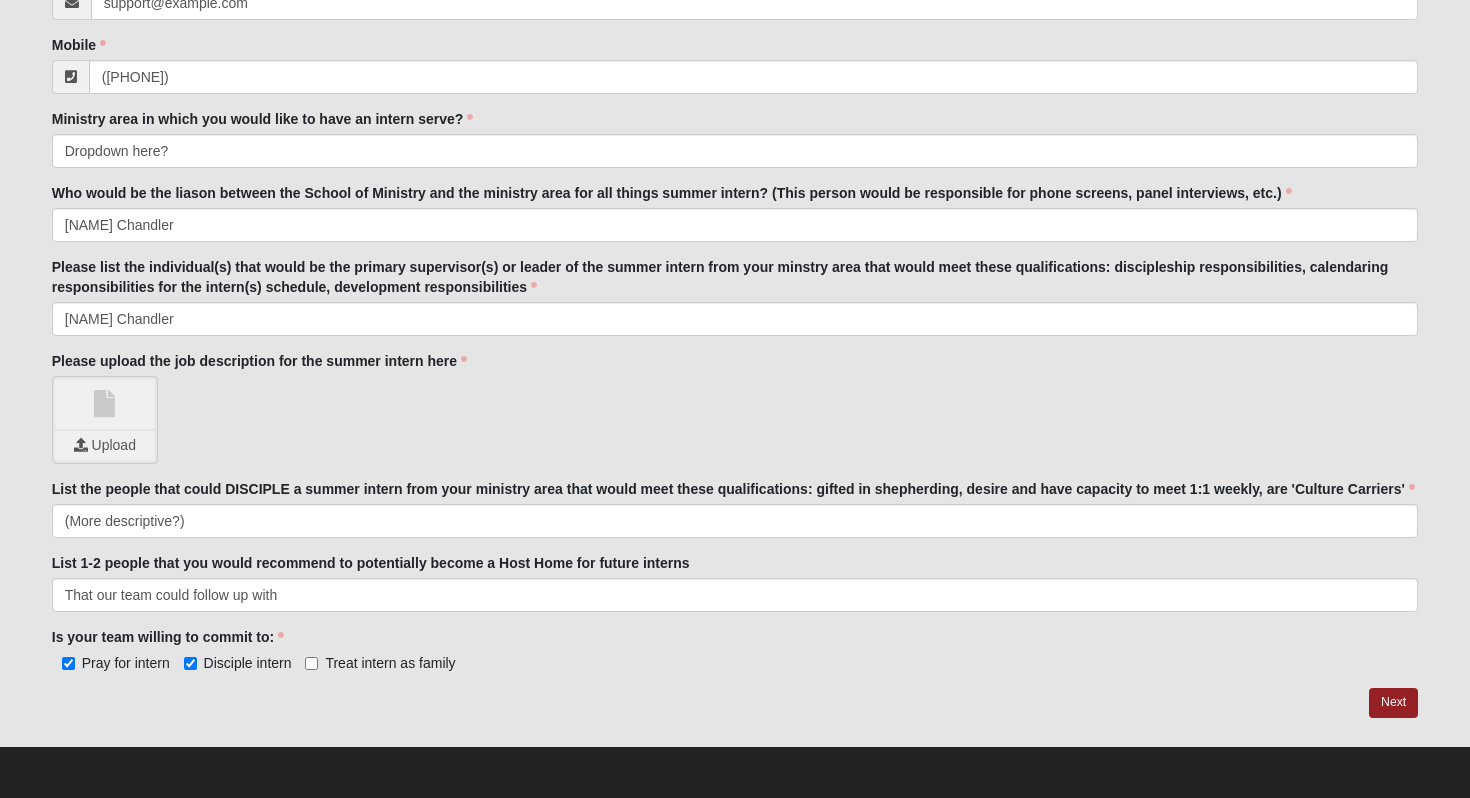 click on "Treat intern as family" at bounding box center (390, 663) 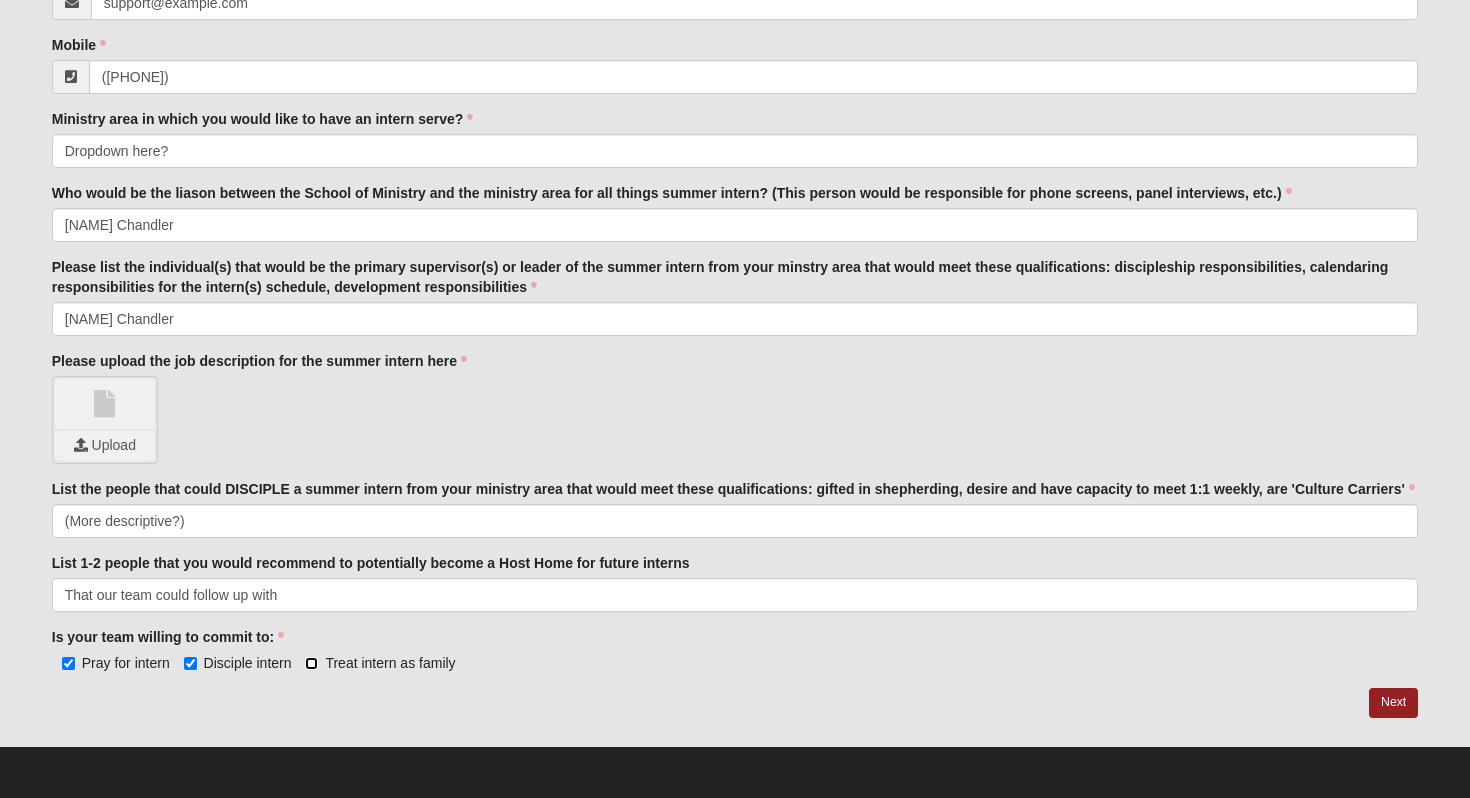 click on "Treat intern as family" at bounding box center [311, 663] 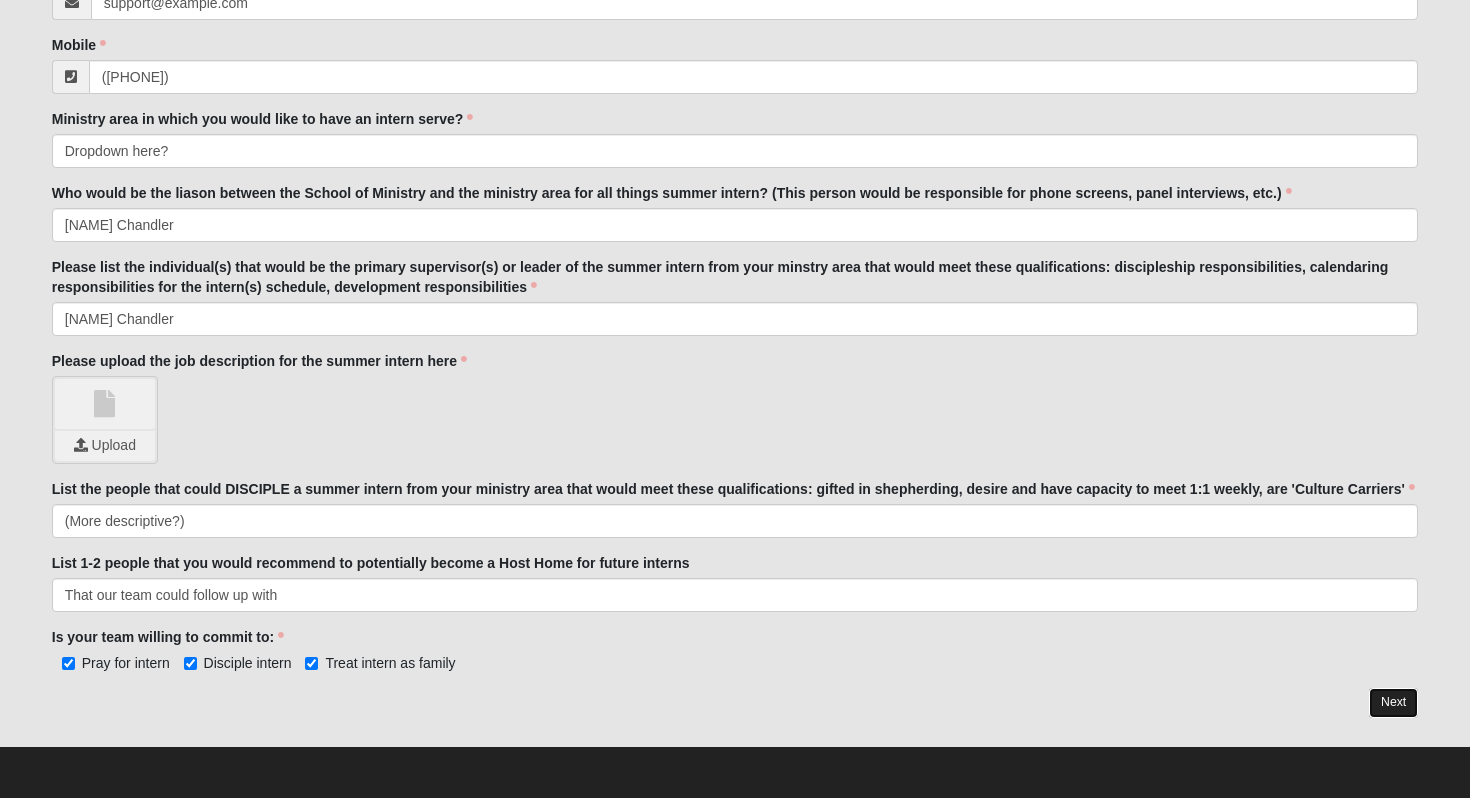 click on "Next" at bounding box center [1393, 702] 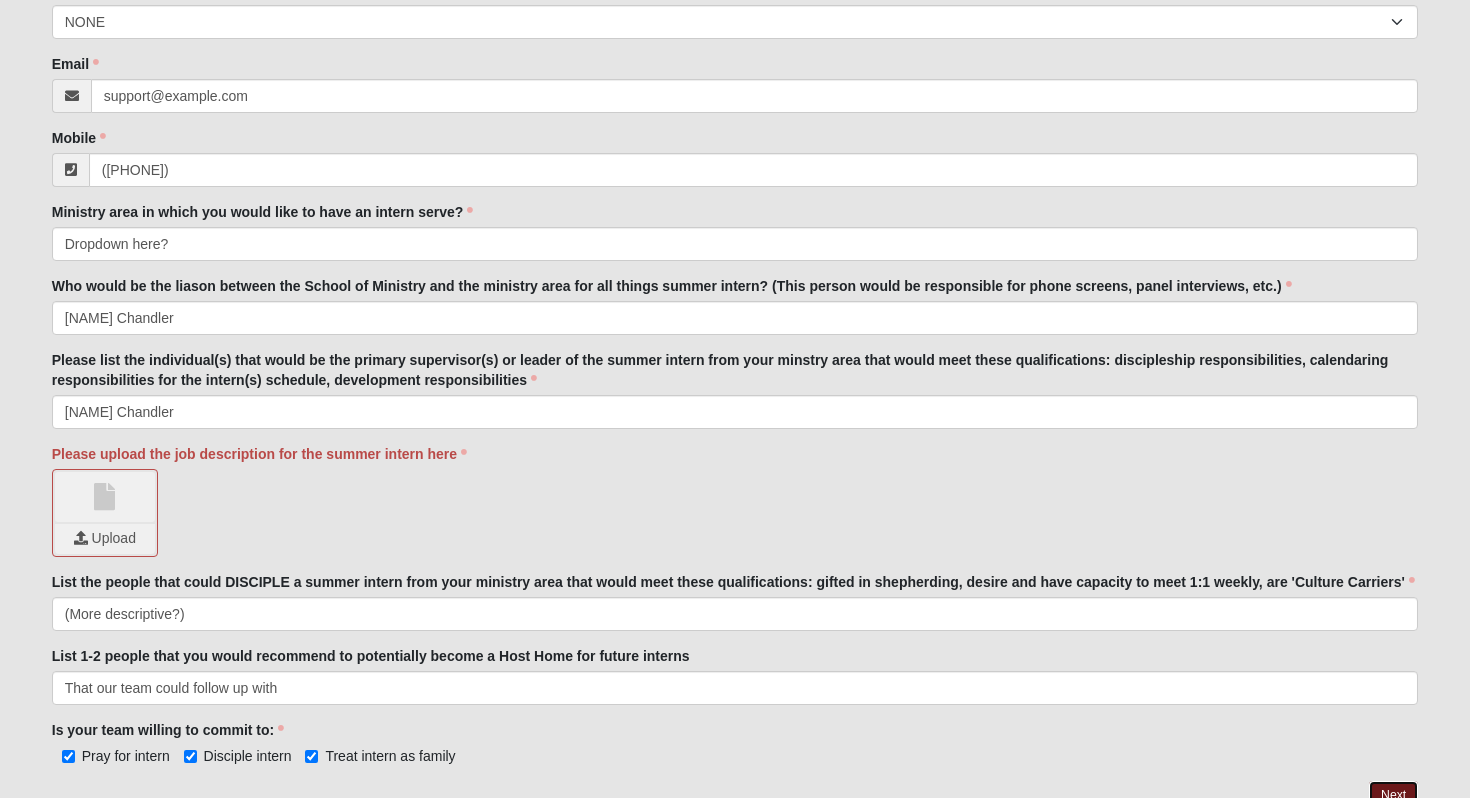 scroll, scrollTop: 499, scrollLeft: 0, axis: vertical 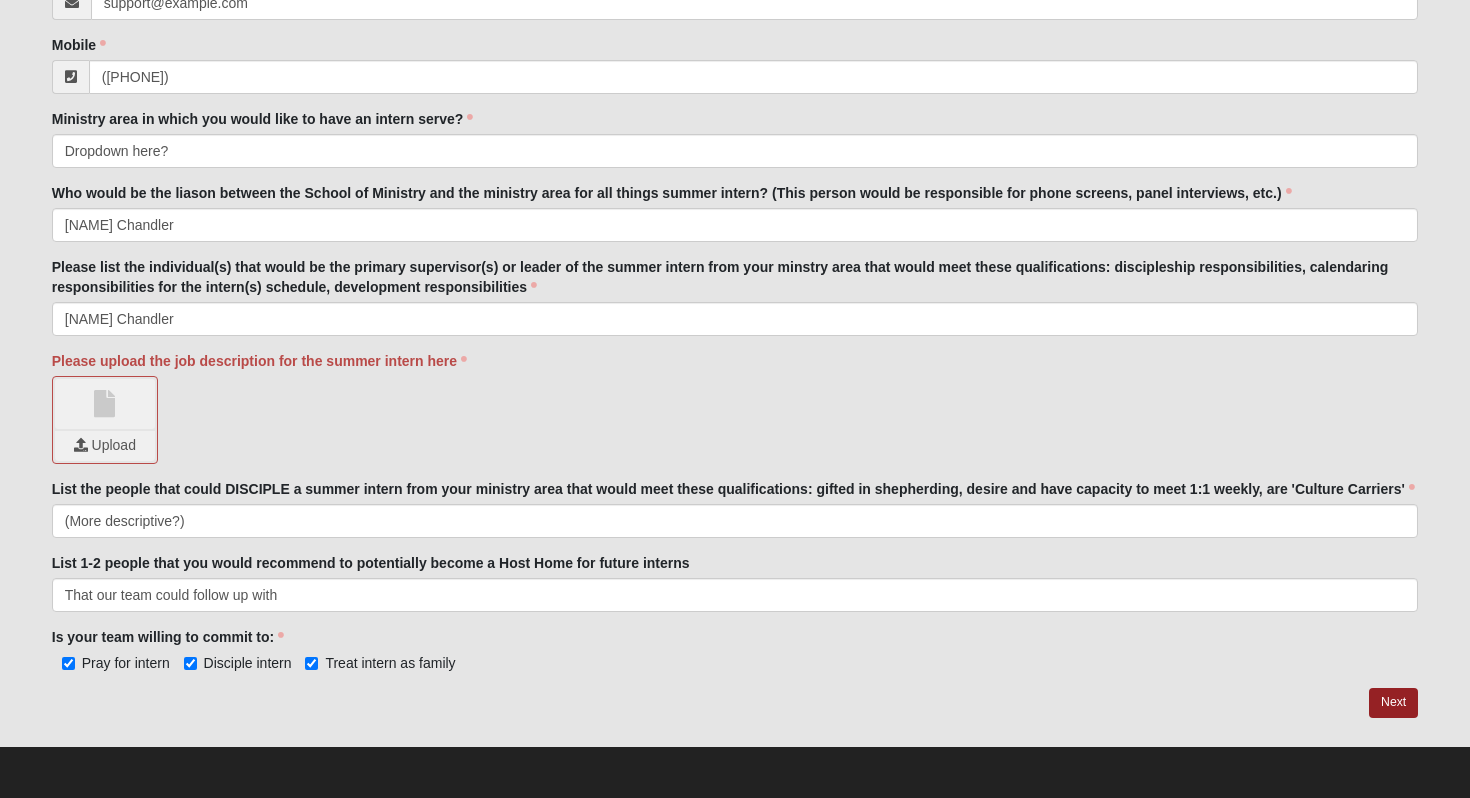 click at bounding box center (105, 404) 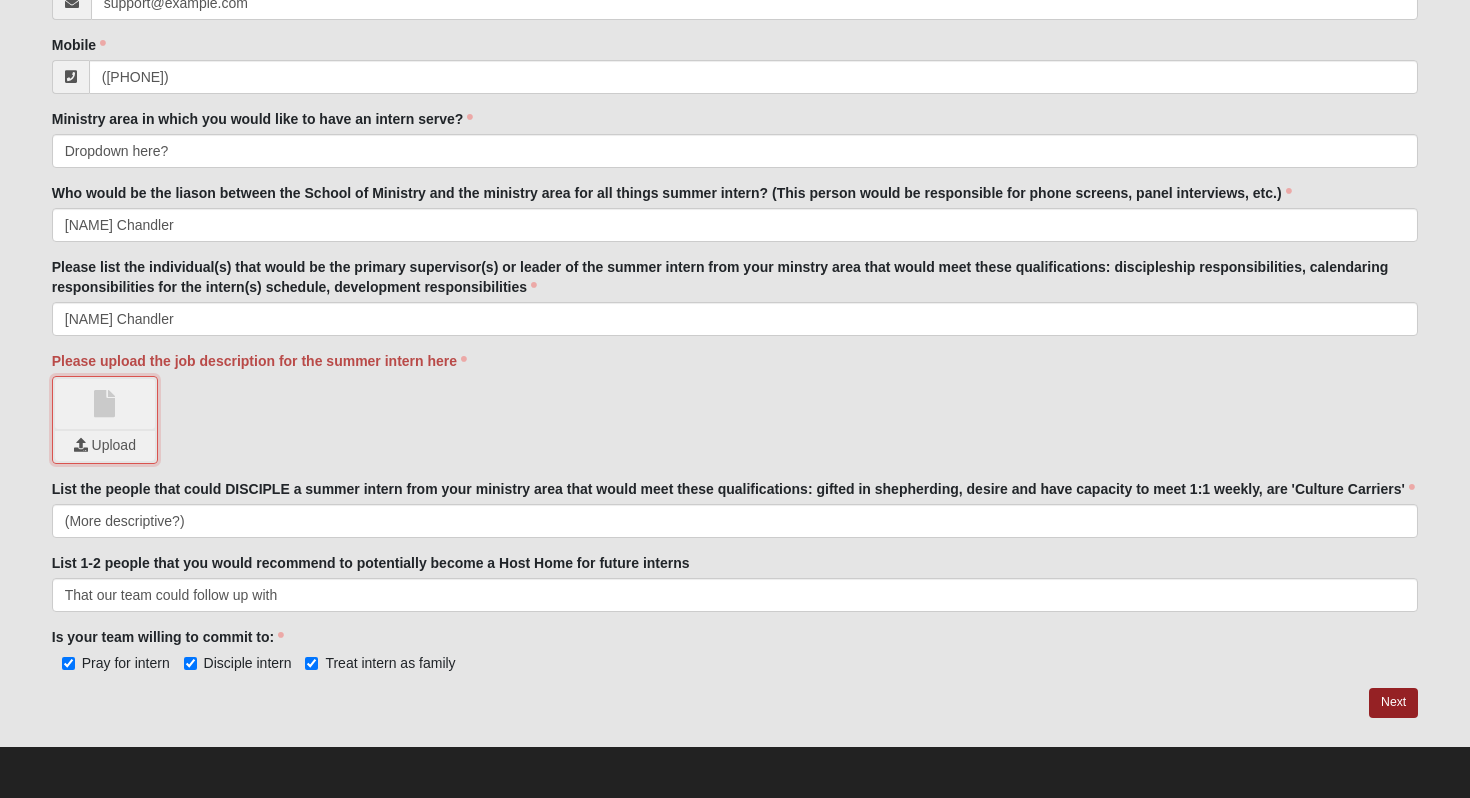 click at bounding box center (105, 446) 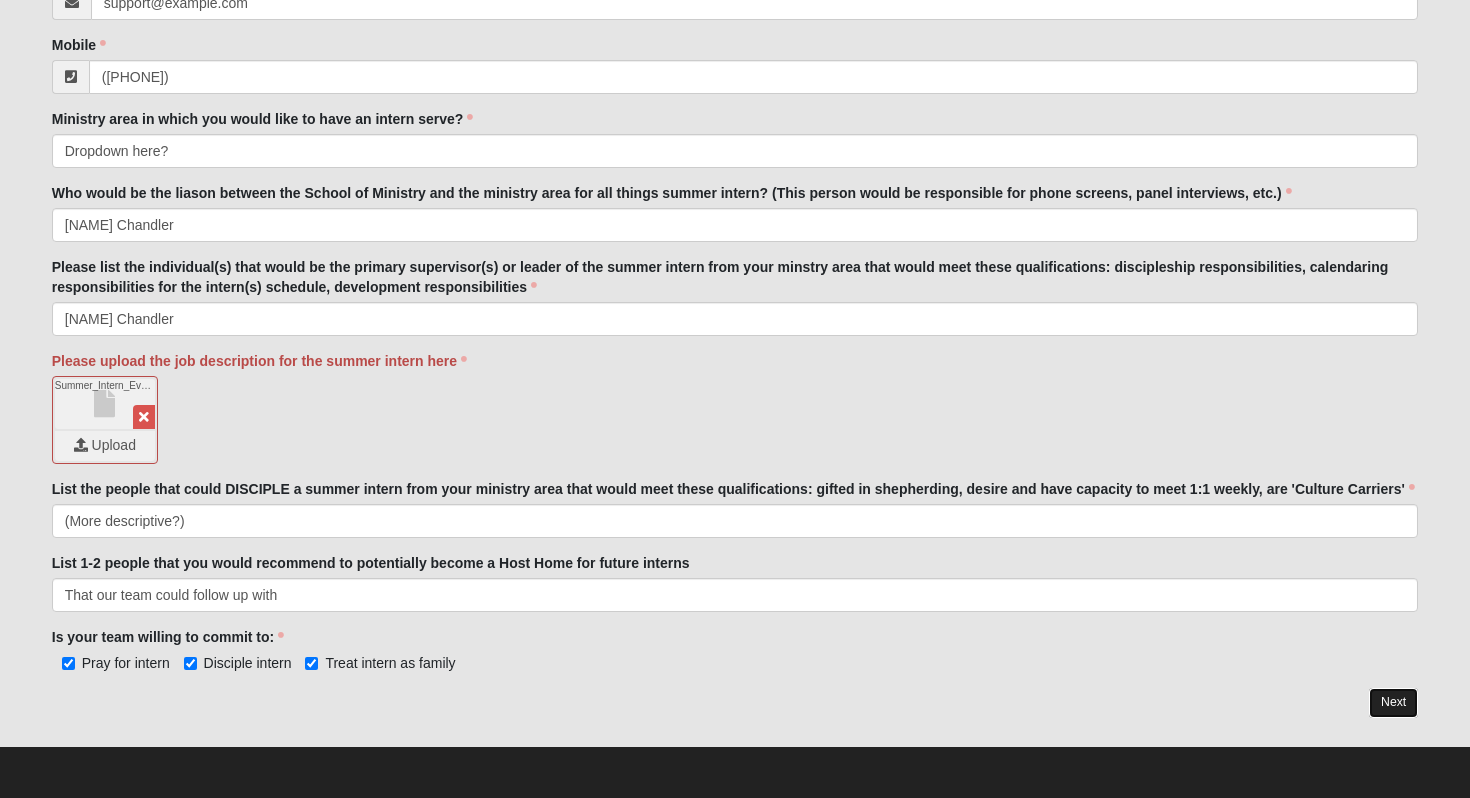 click on "Next" at bounding box center [1393, 702] 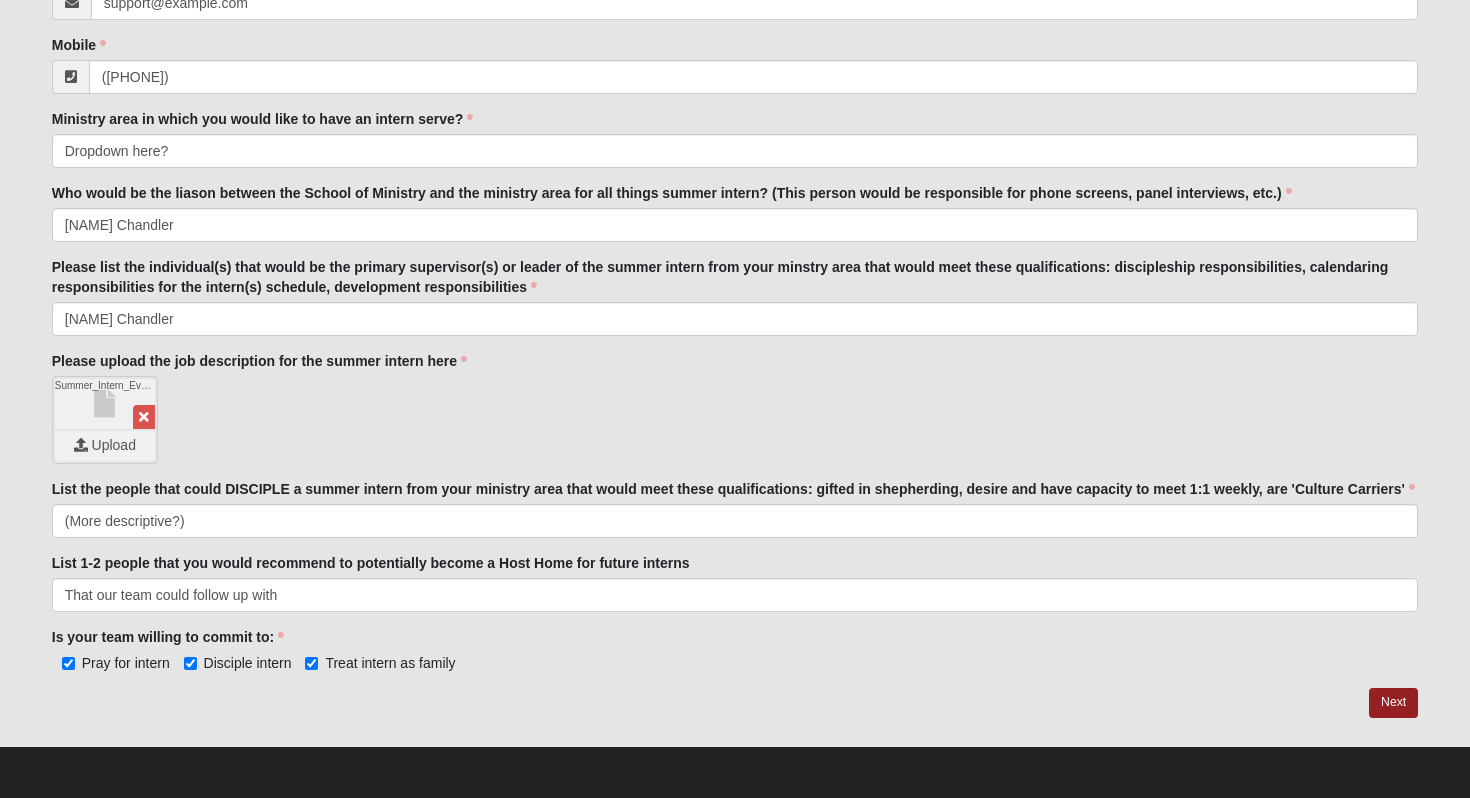 scroll, scrollTop: 0, scrollLeft: 0, axis: both 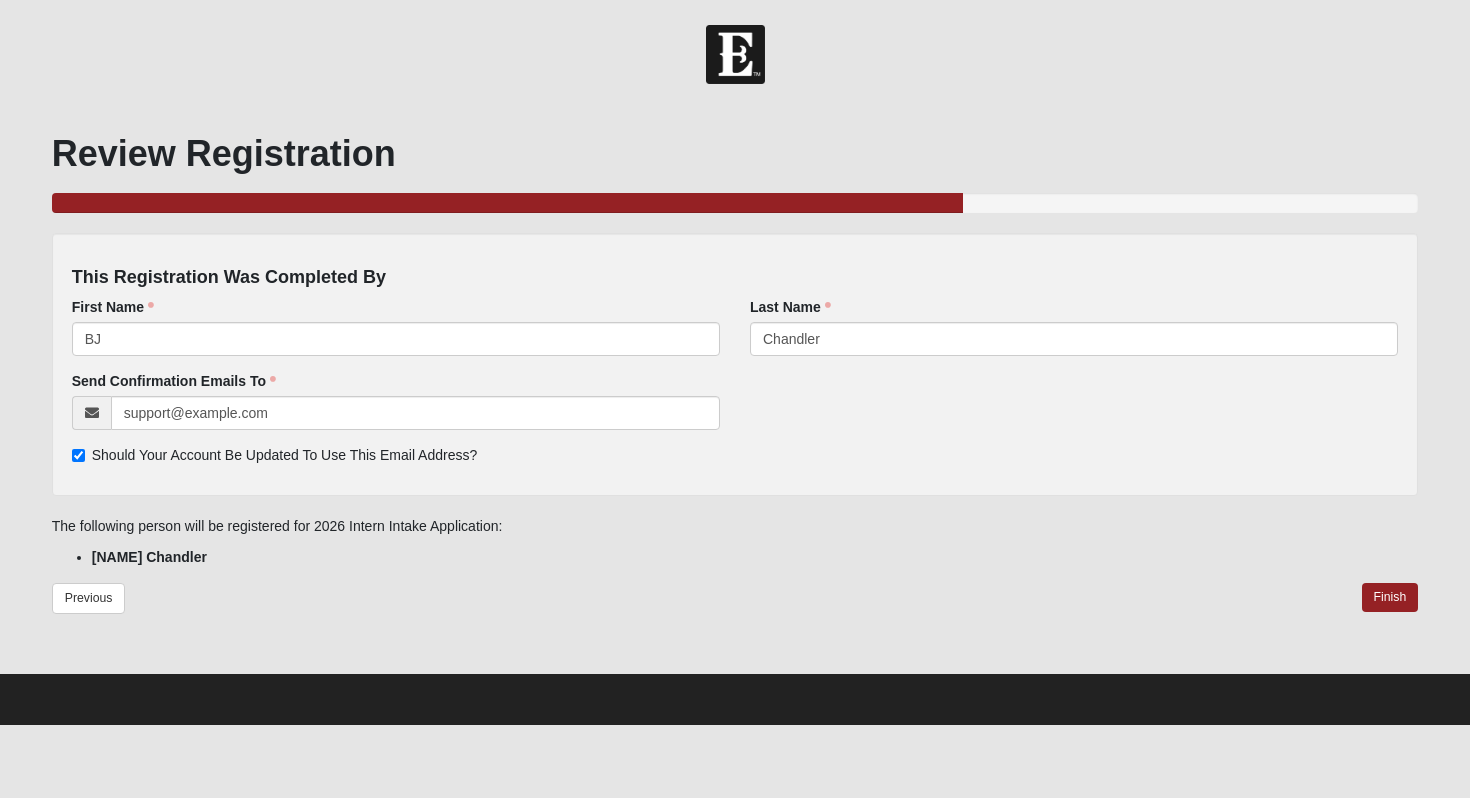 click on "Should Your Account Be Updated To Use This Email Address?" at bounding box center [285, 455] 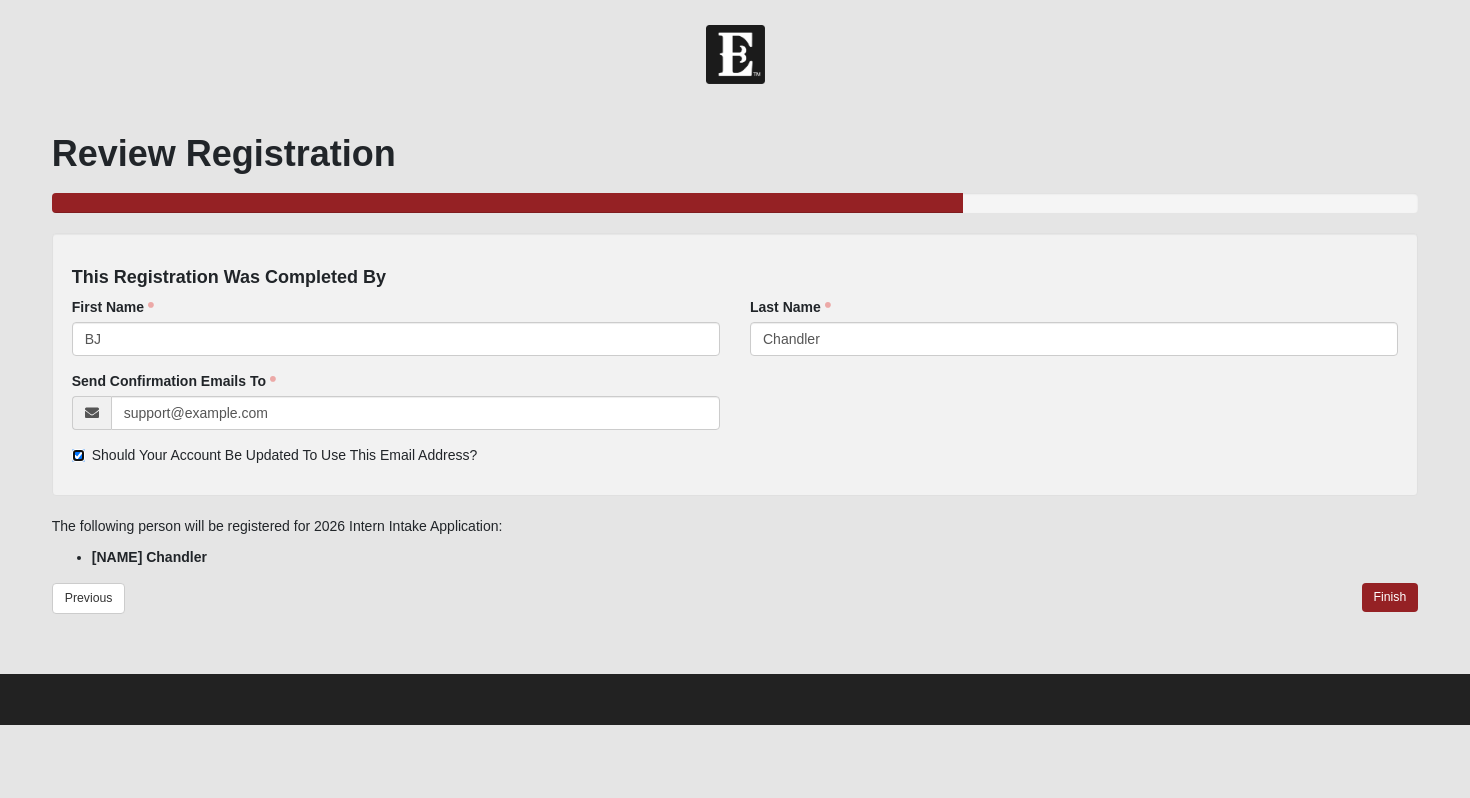 click on "Should Your Account Be Updated To Use This Email Address?" at bounding box center [78, 455] 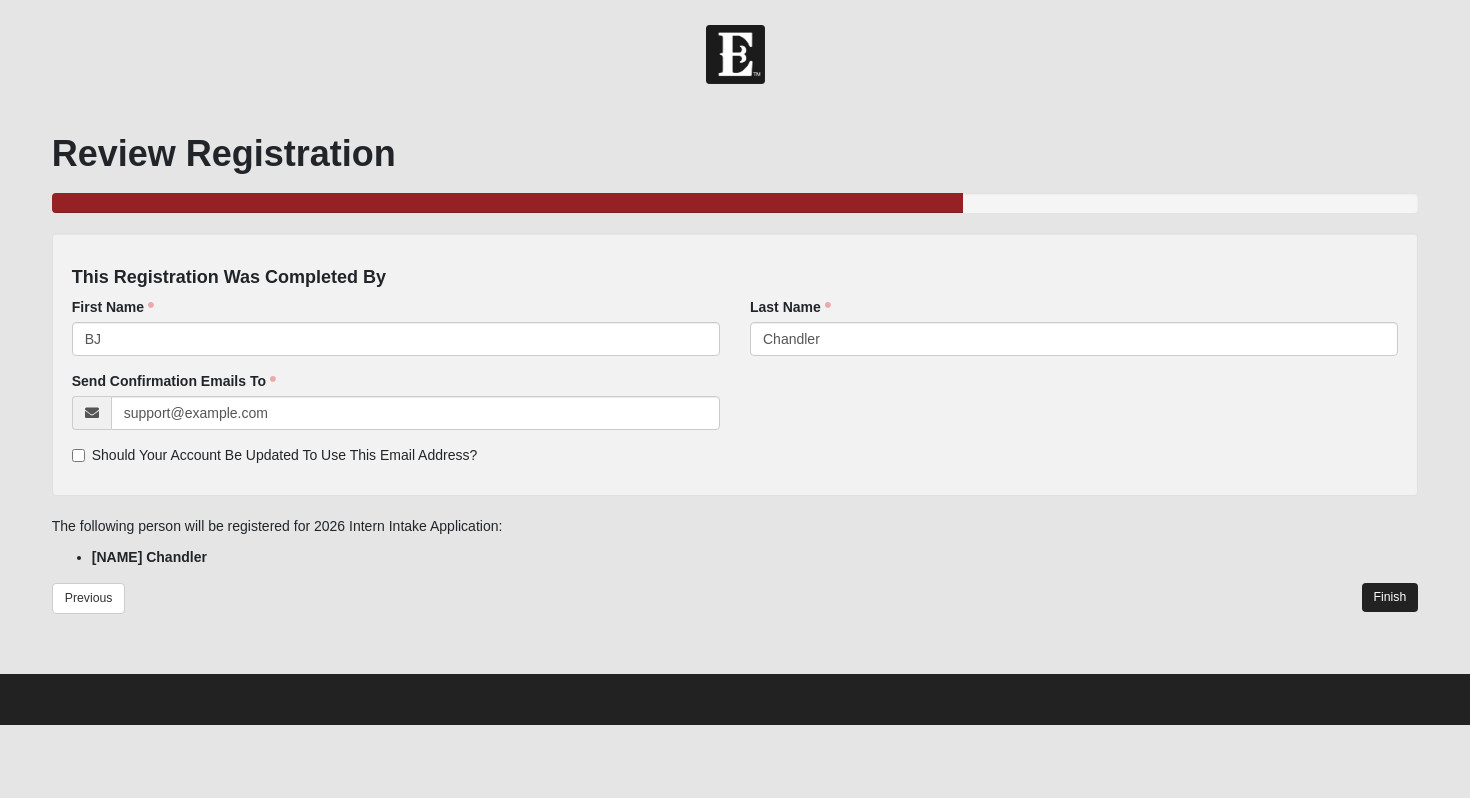 click on "Previous
Finish" at bounding box center (735, 612) 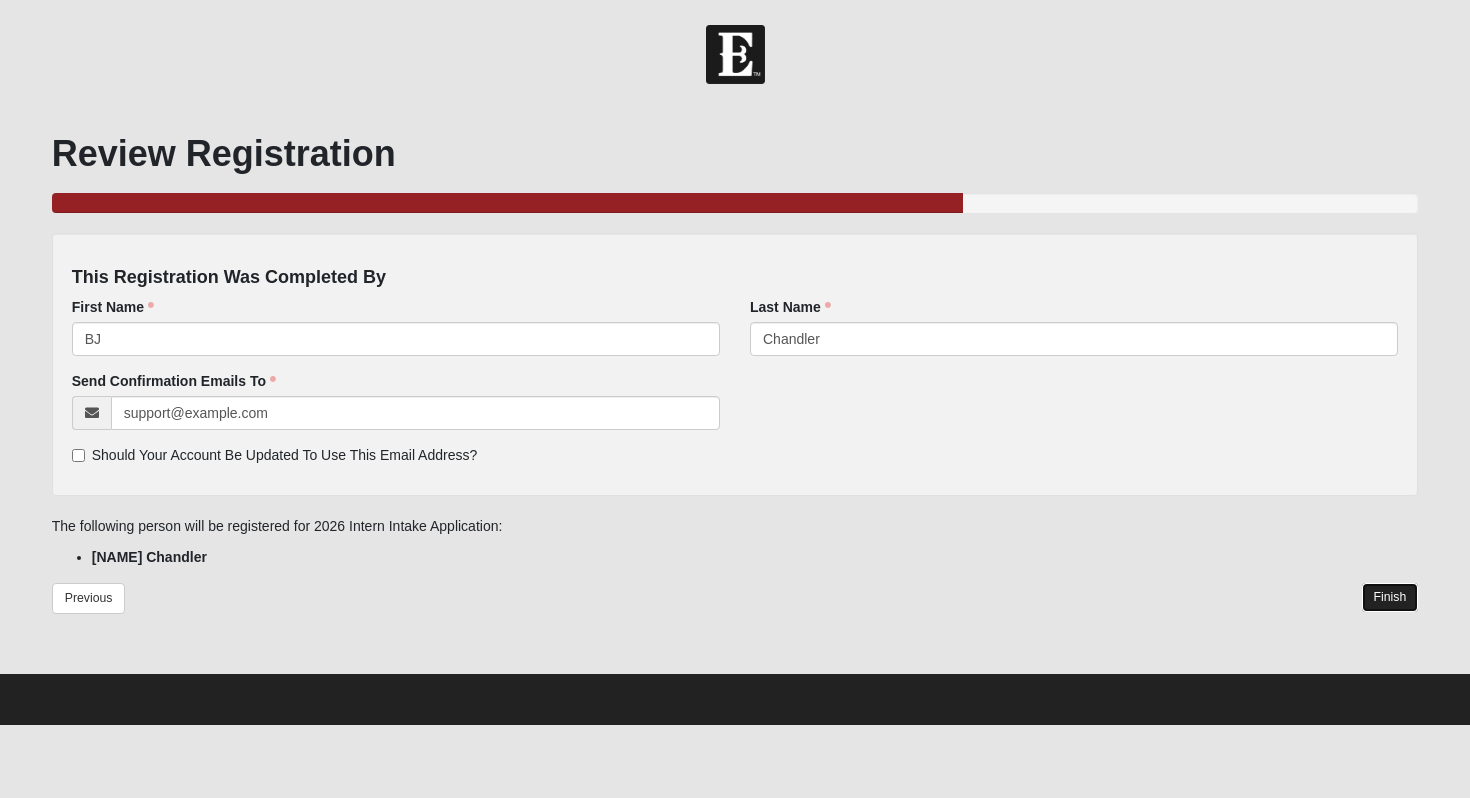 click on "Finish" at bounding box center [1390, 597] 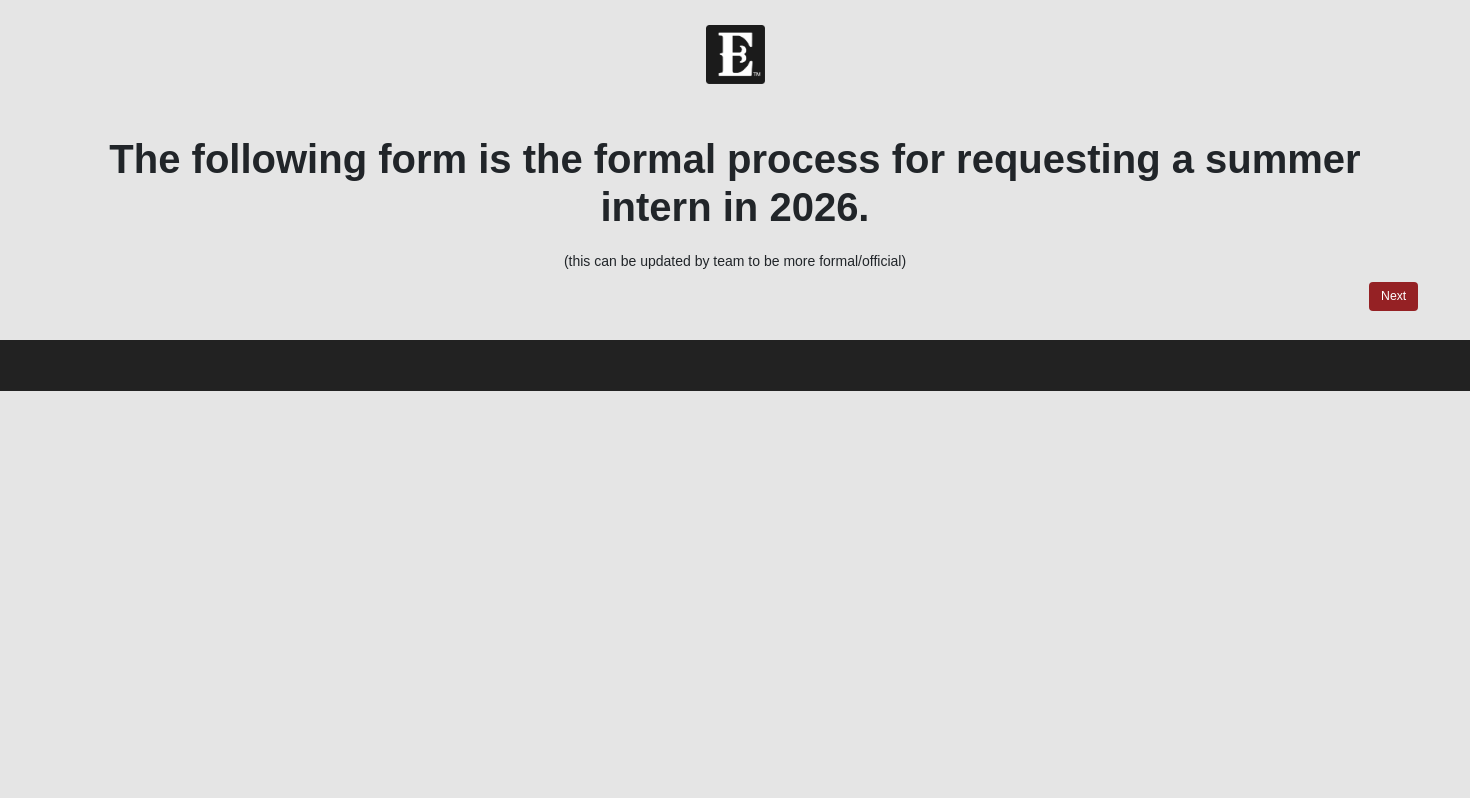 scroll, scrollTop: 0, scrollLeft: 0, axis: both 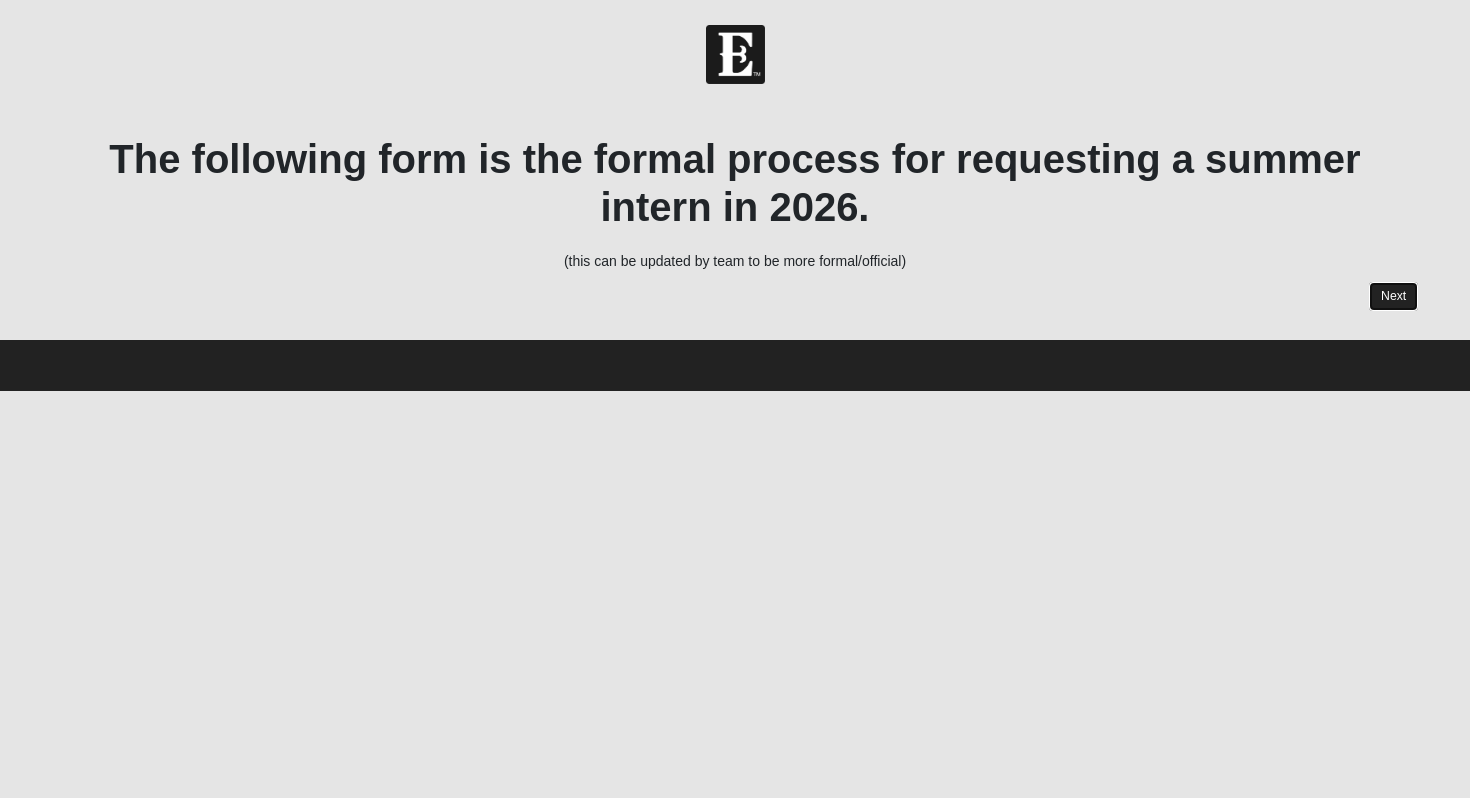 click on "Next" at bounding box center [1393, 296] 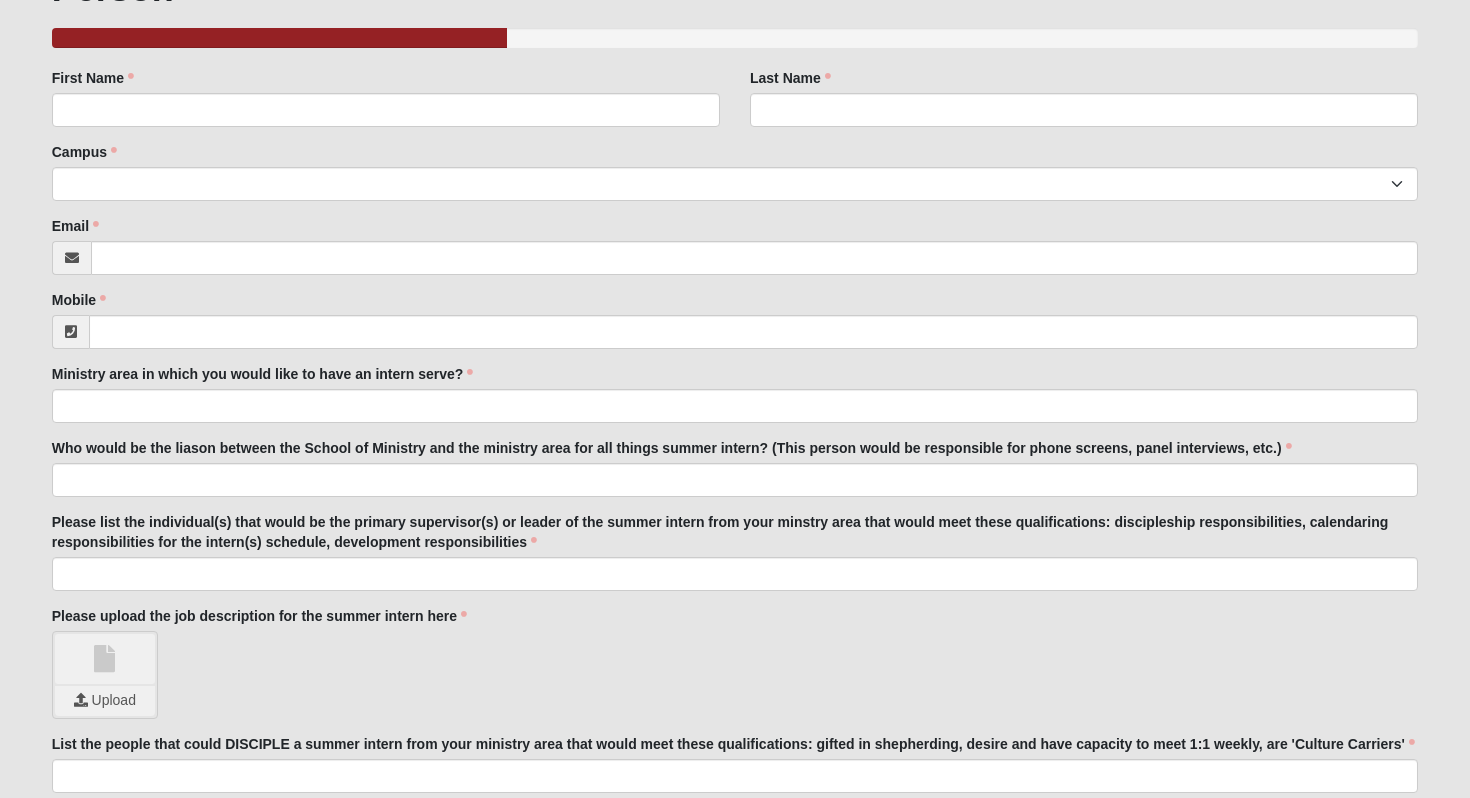 scroll, scrollTop: 164, scrollLeft: 0, axis: vertical 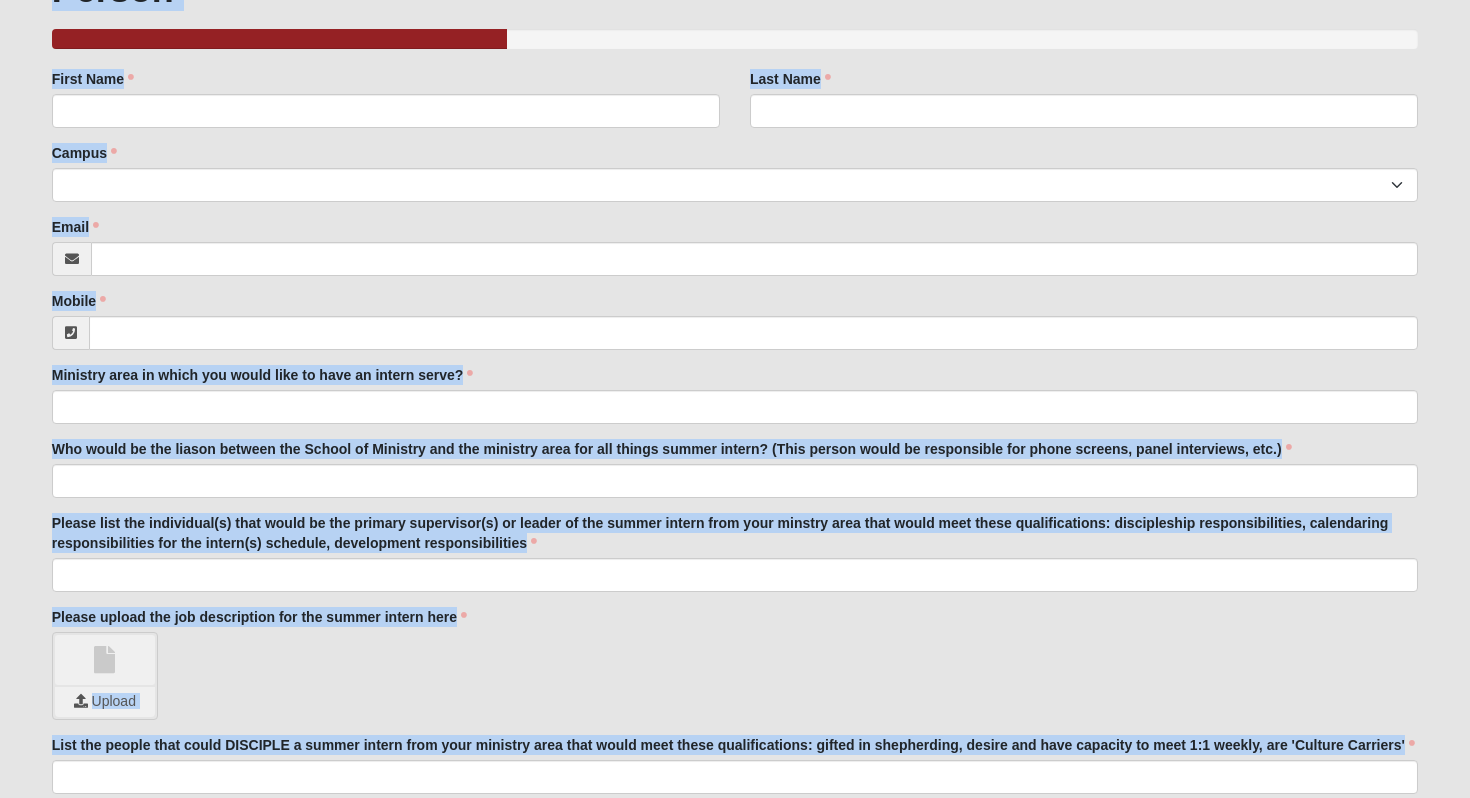 click on "Upload" at bounding box center (735, 676) 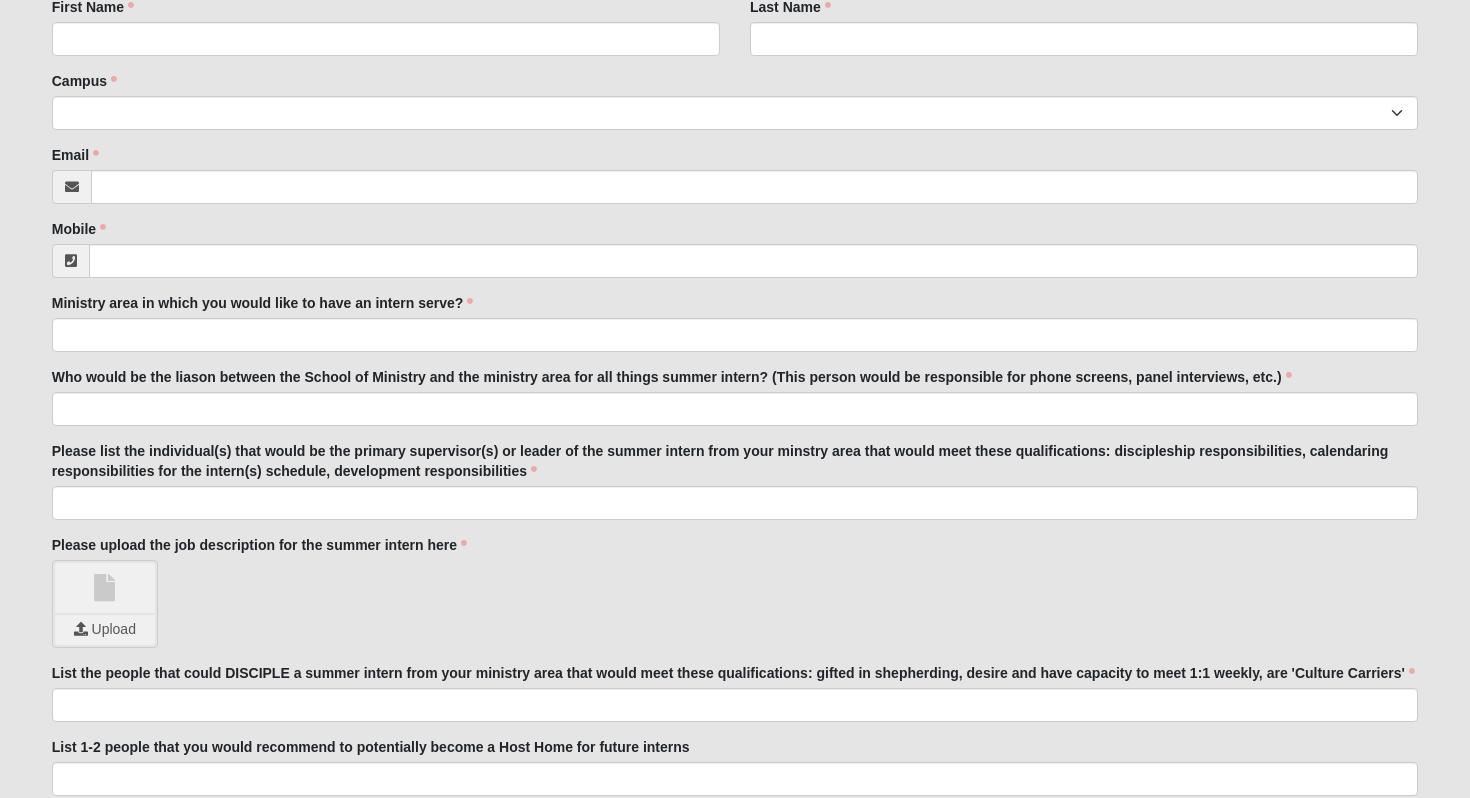 scroll, scrollTop: 234, scrollLeft: 0, axis: vertical 